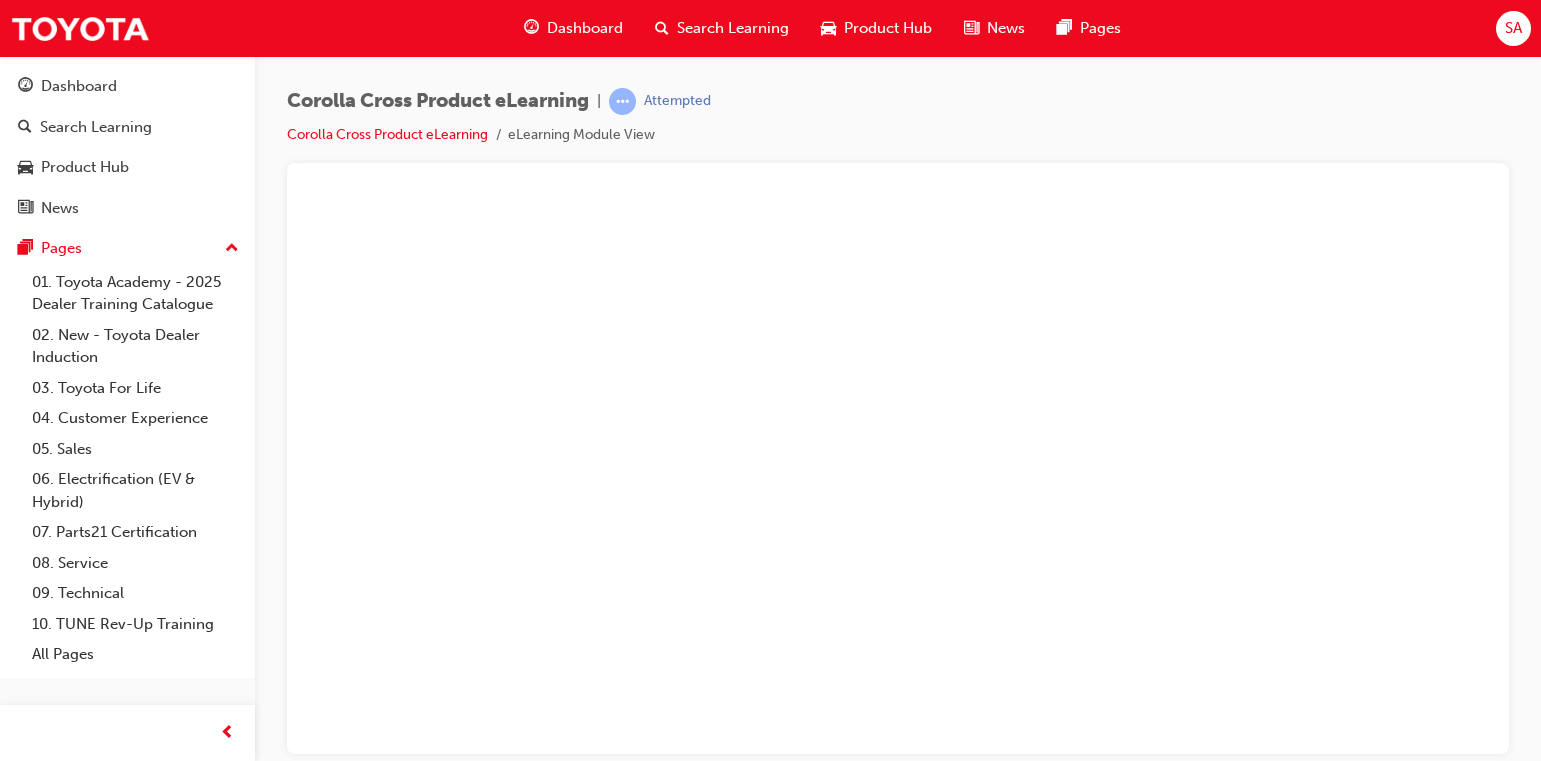 scroll, scrollTop: 0, scrollLeft: 0, axis: both 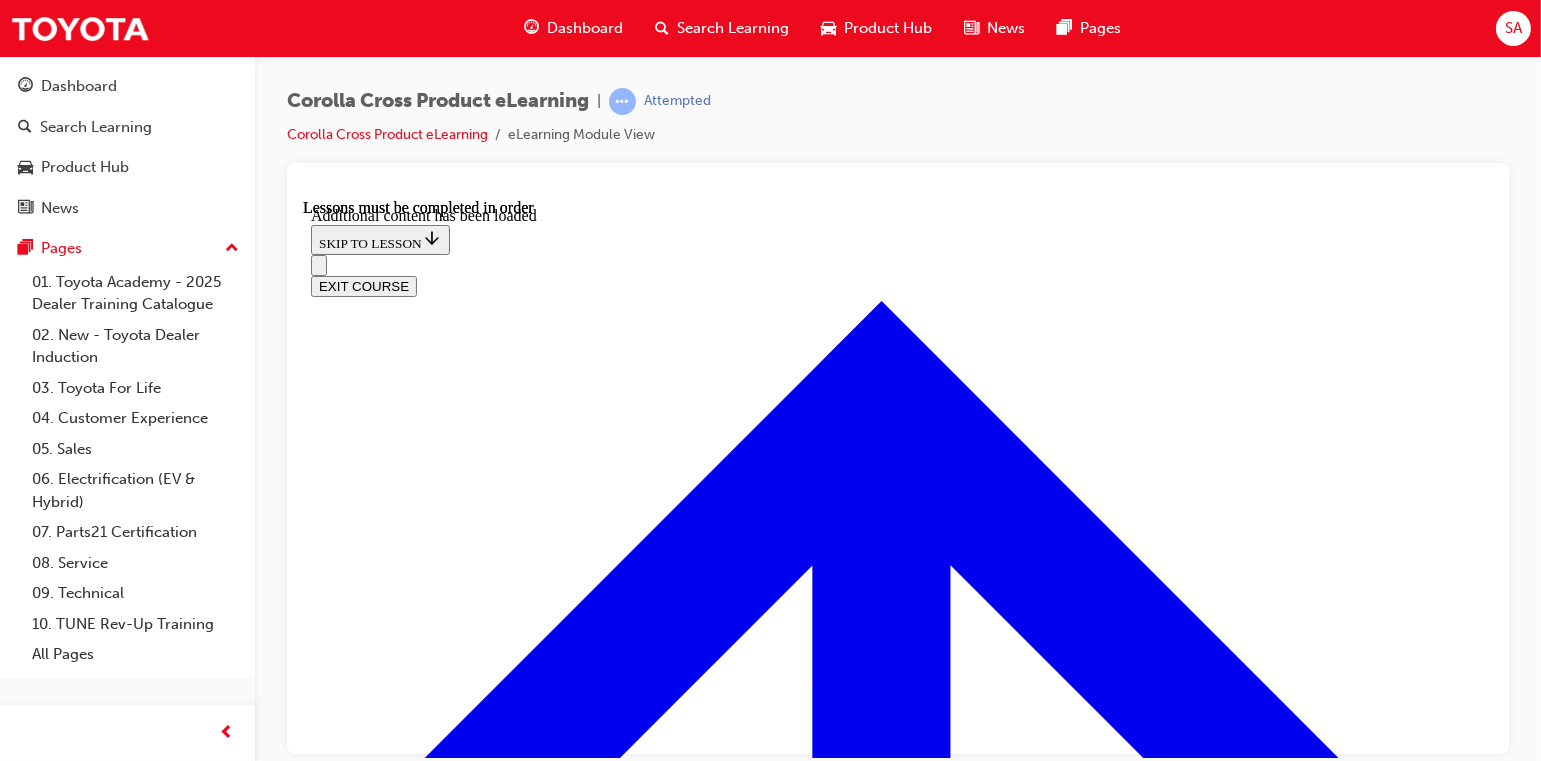 click on "Two-Tone Paint" at bounding box center [917, 8686] 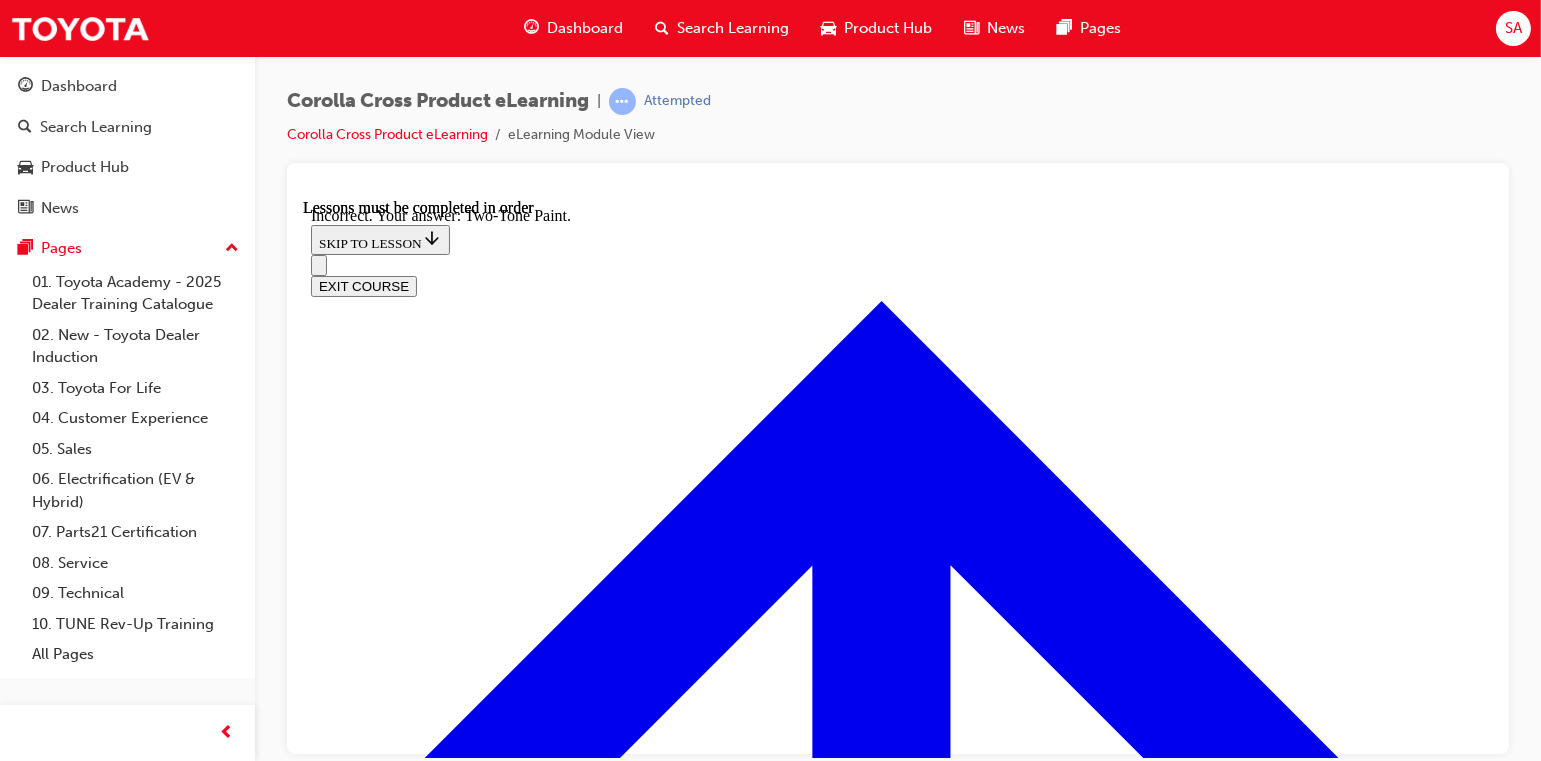 scroll, scrollTop: 4954, scrollLeft: 0, axis: vertical 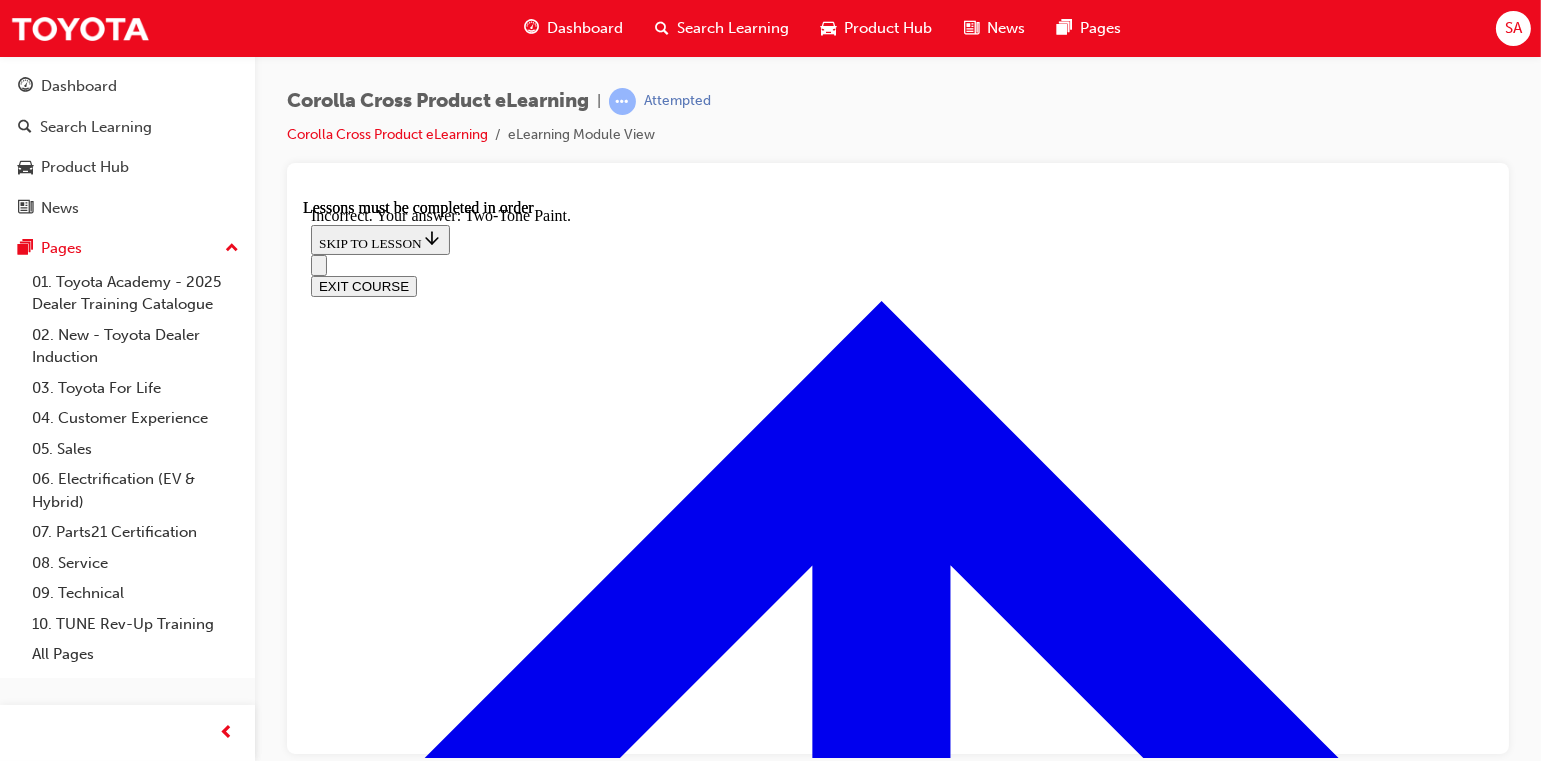 click at bounding box center [358, 11979] 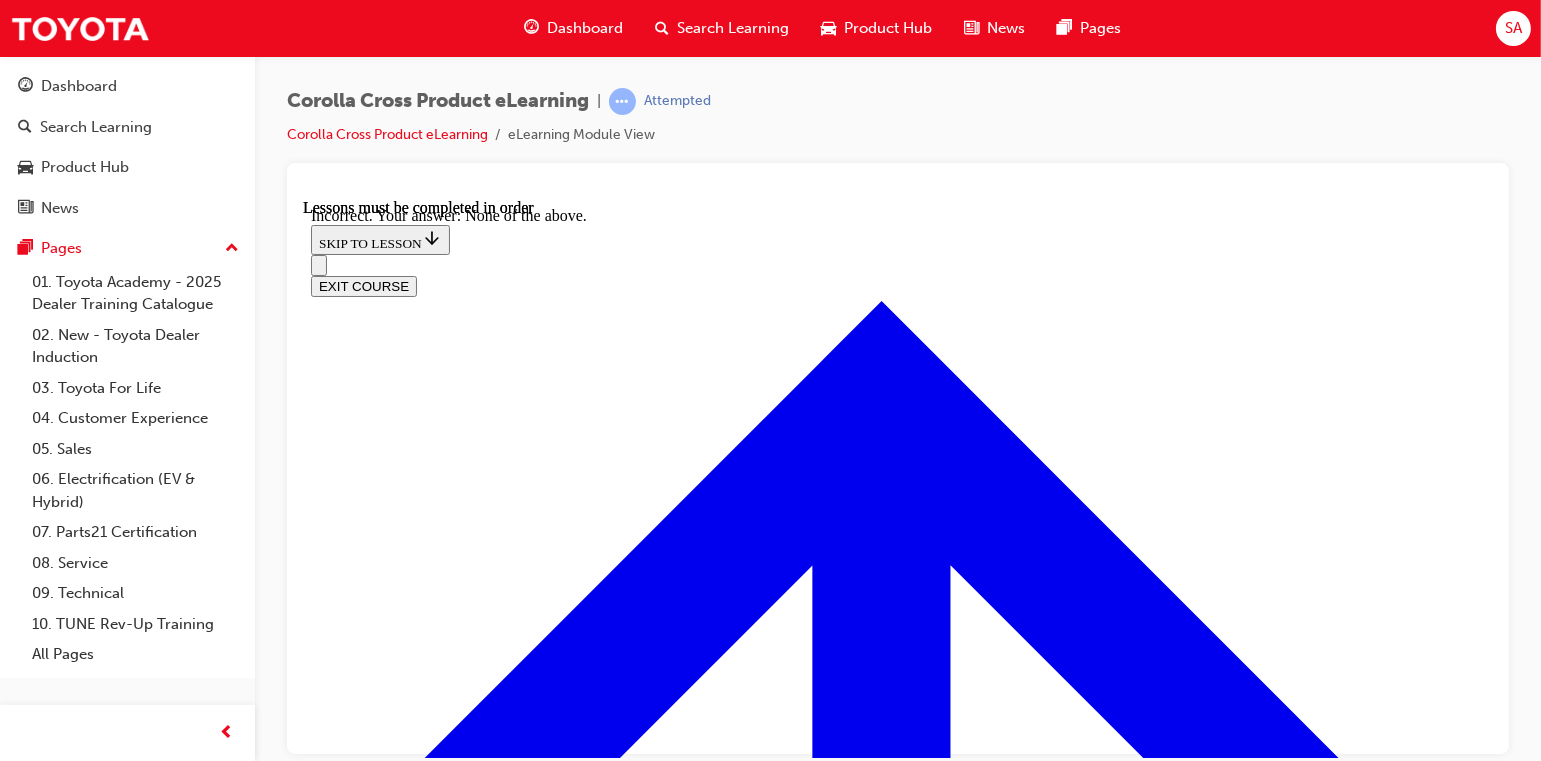 scroll, scrollTop: 4954, scrollLeft: 0, axis: vertical 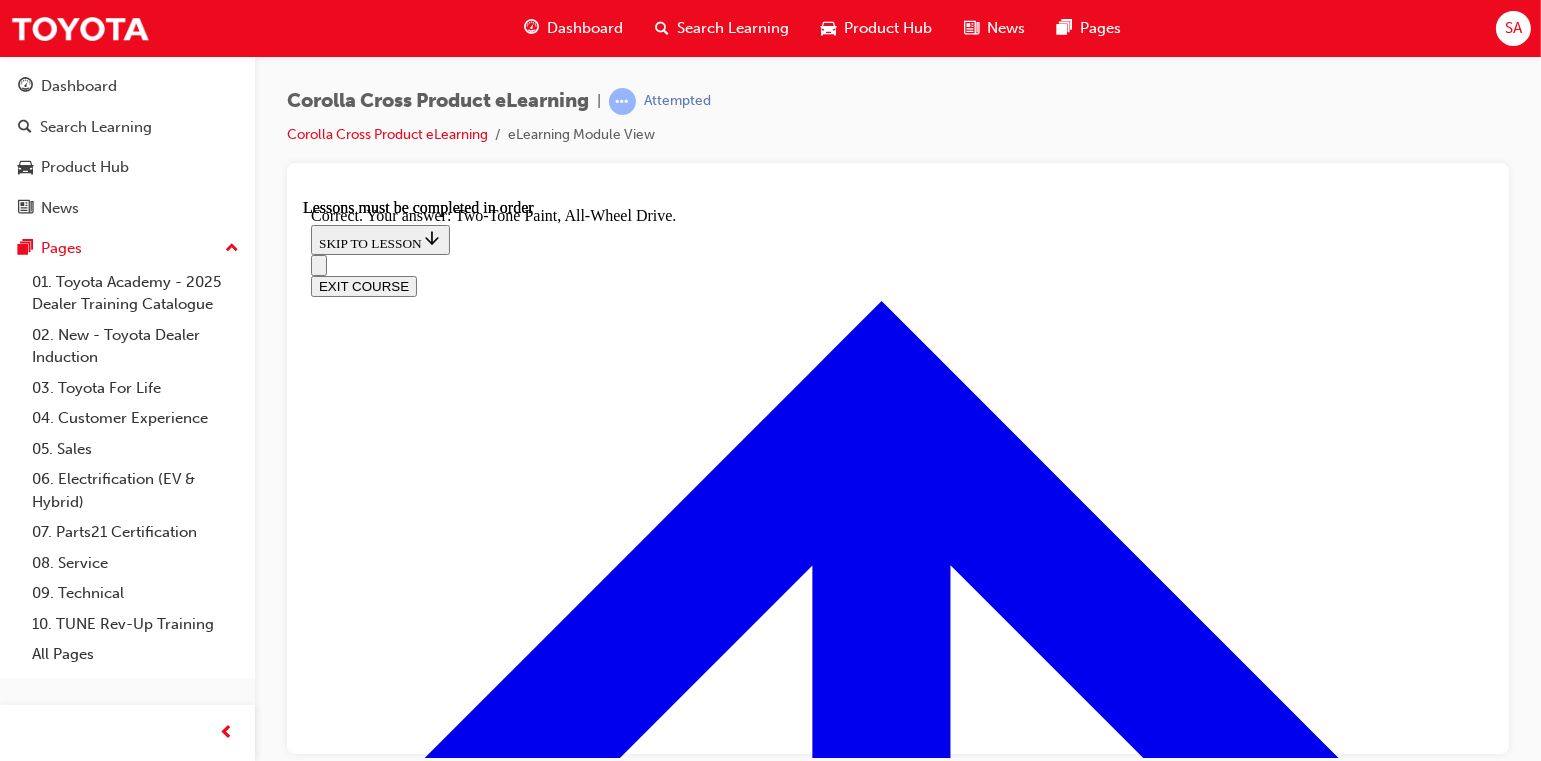 click on "Shock absorbers with built-in rebound springs for improved cornering stability" at bounding box center (897, 16328) 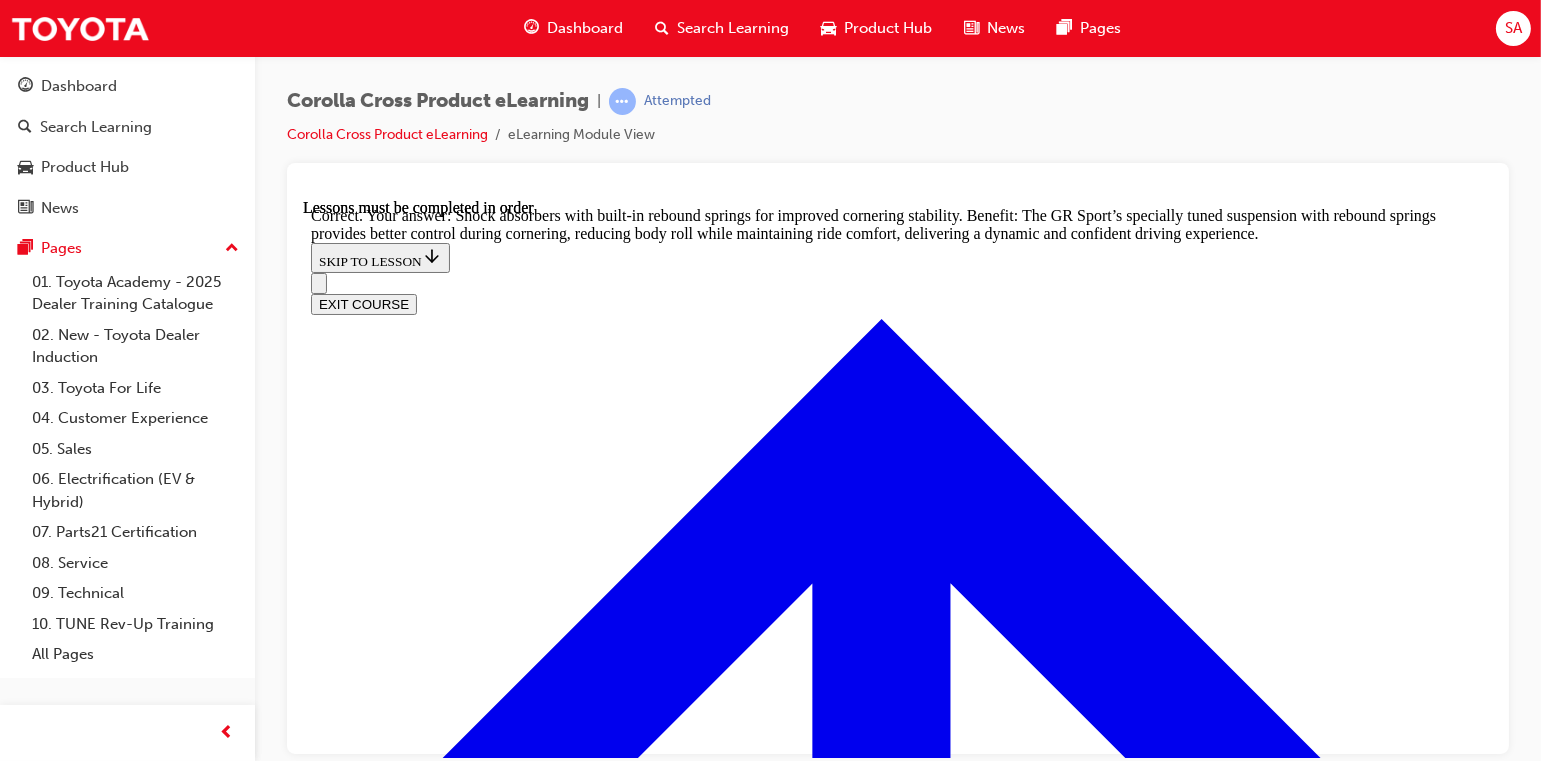 scroll, scrollTop: 6068, scrollLeft: 0, axis: vertical 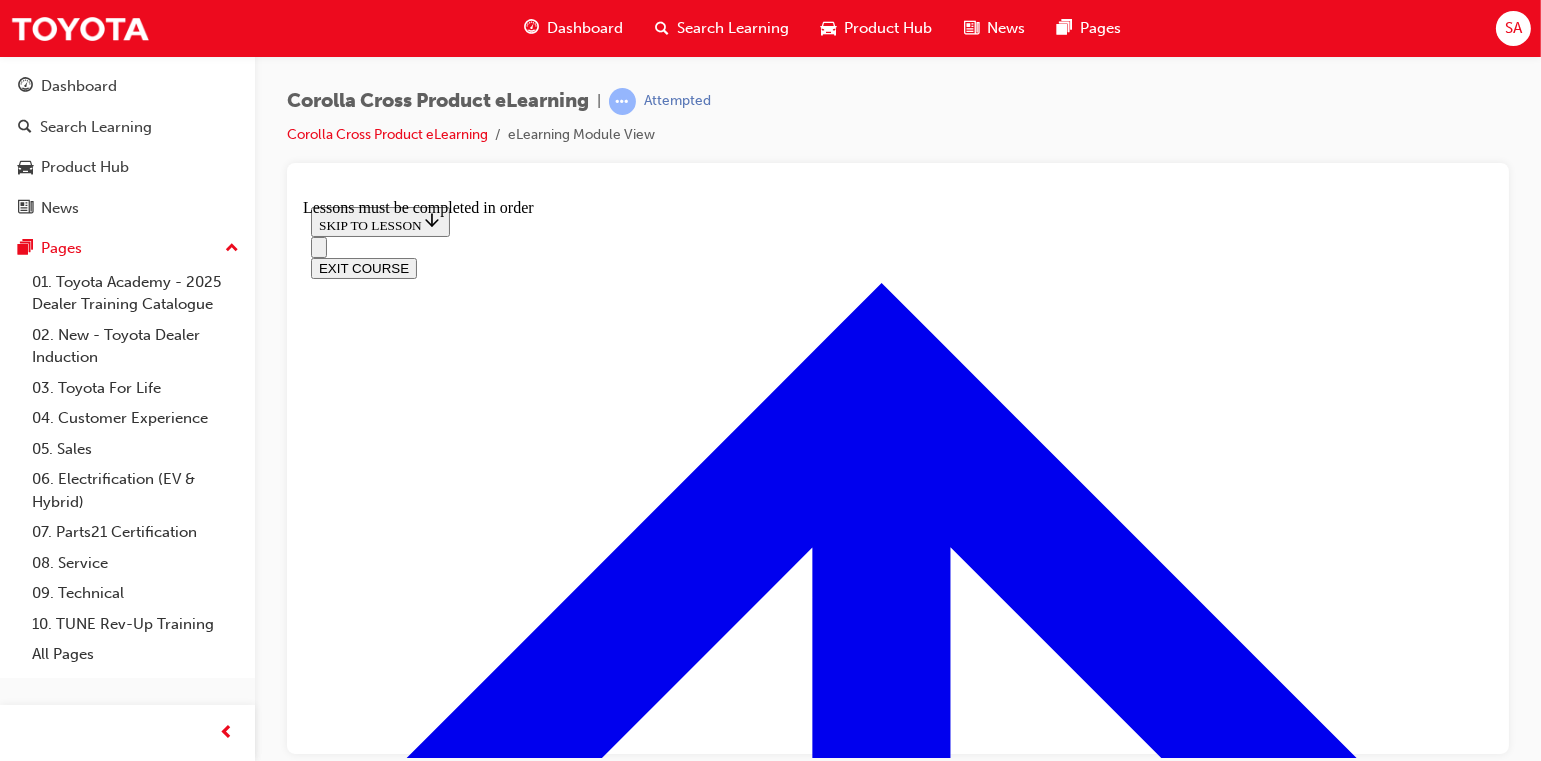 click at bounding box center (384, 3310) 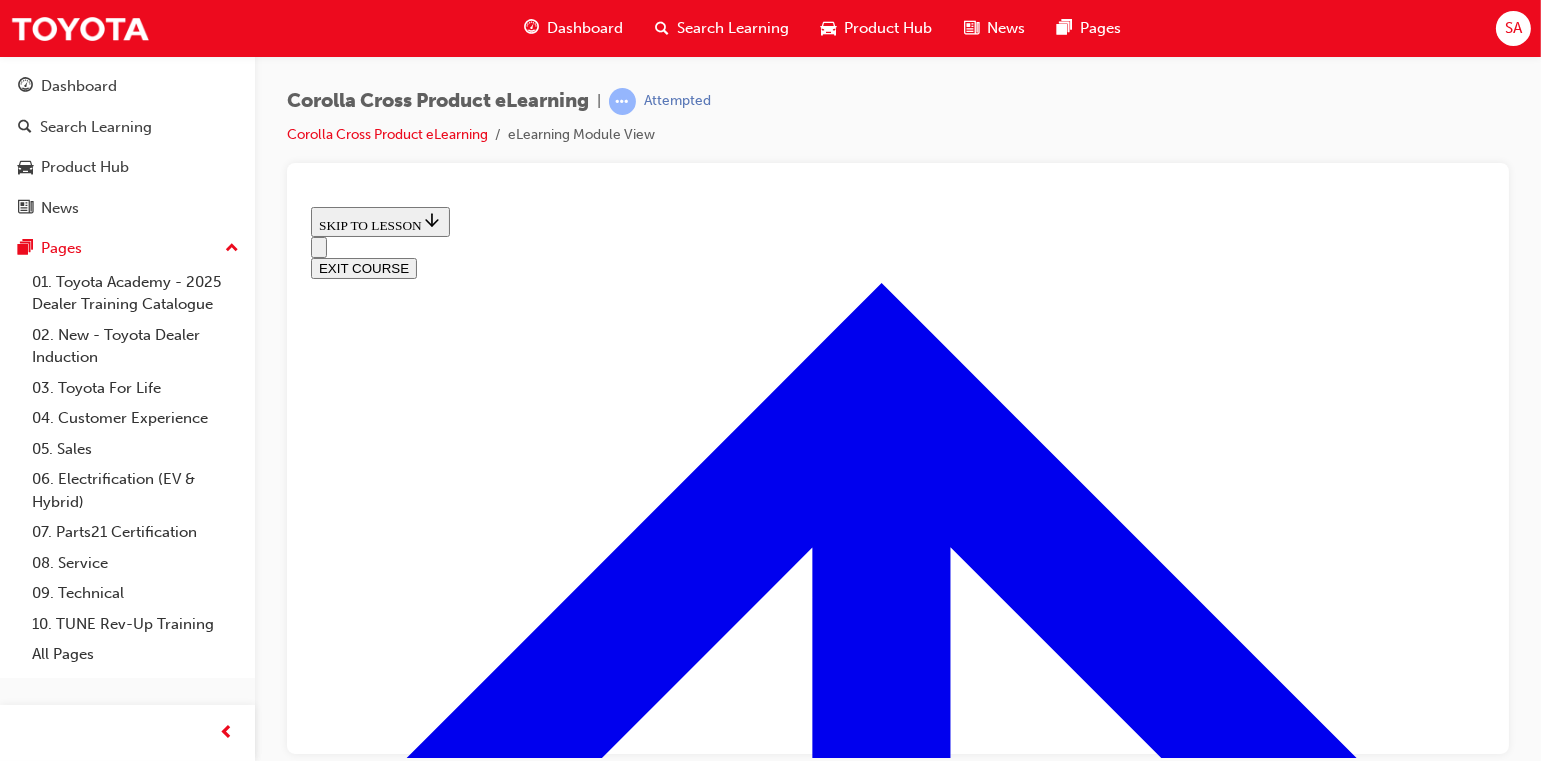 scroll, scrollTop: 0, scrollLeft: 0, axis: both 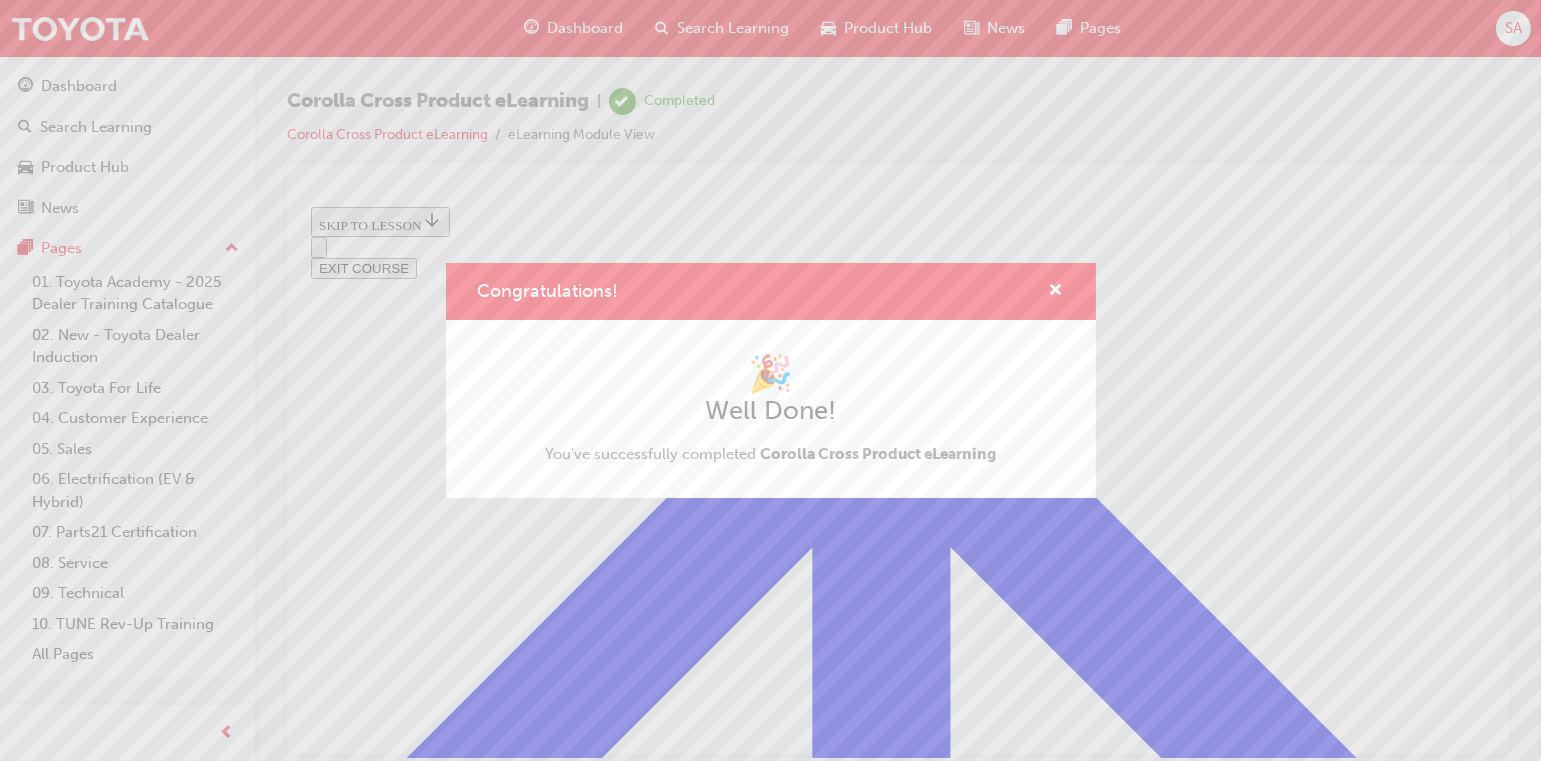 click on "Congratulations! 🎉 Well Done! You've successfully completed   Corolla Cross Product eLearning" at bounding box center (770, 380) 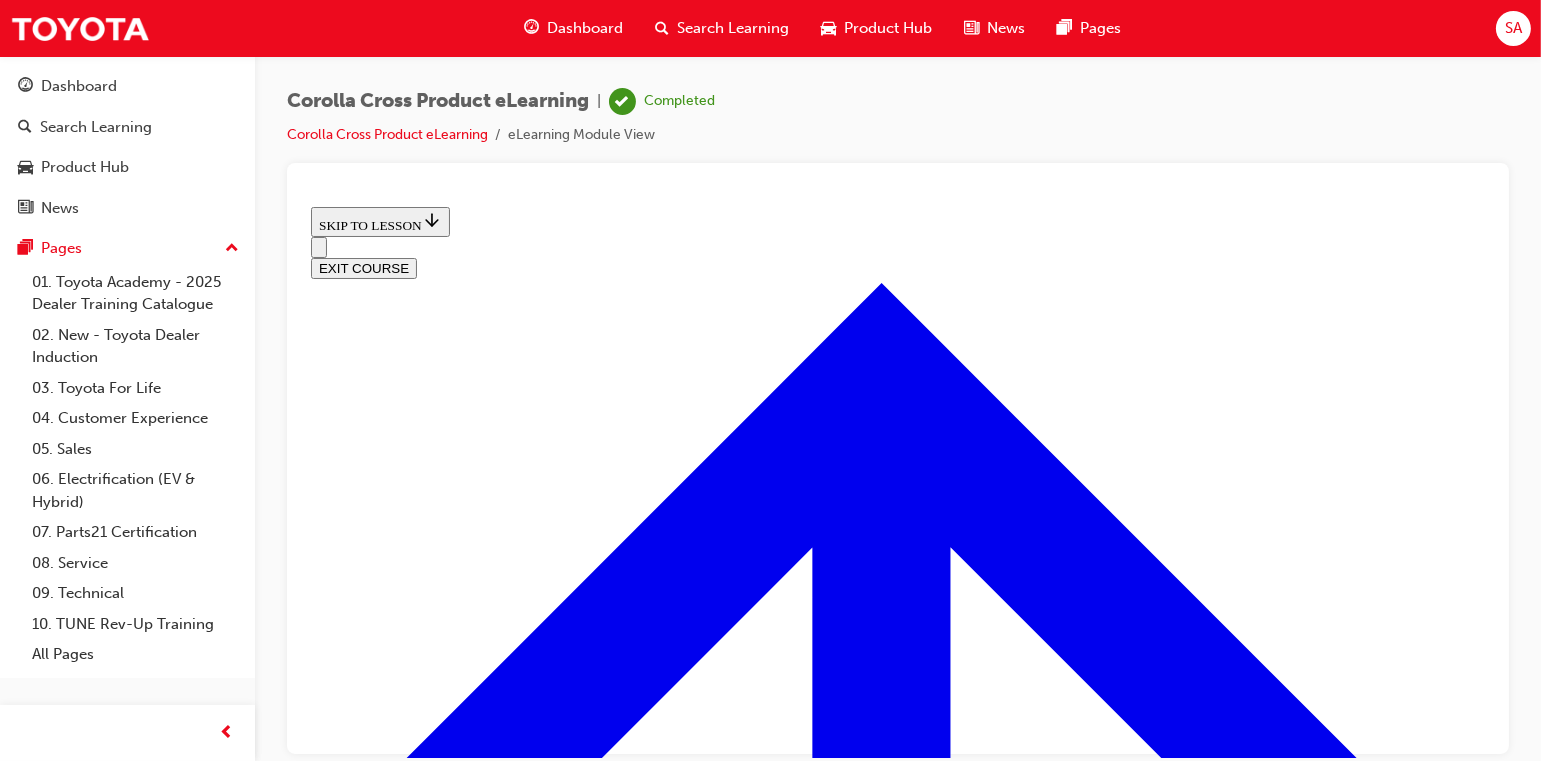 click on "EXIT COURSE" at bounding box center [363, 267] 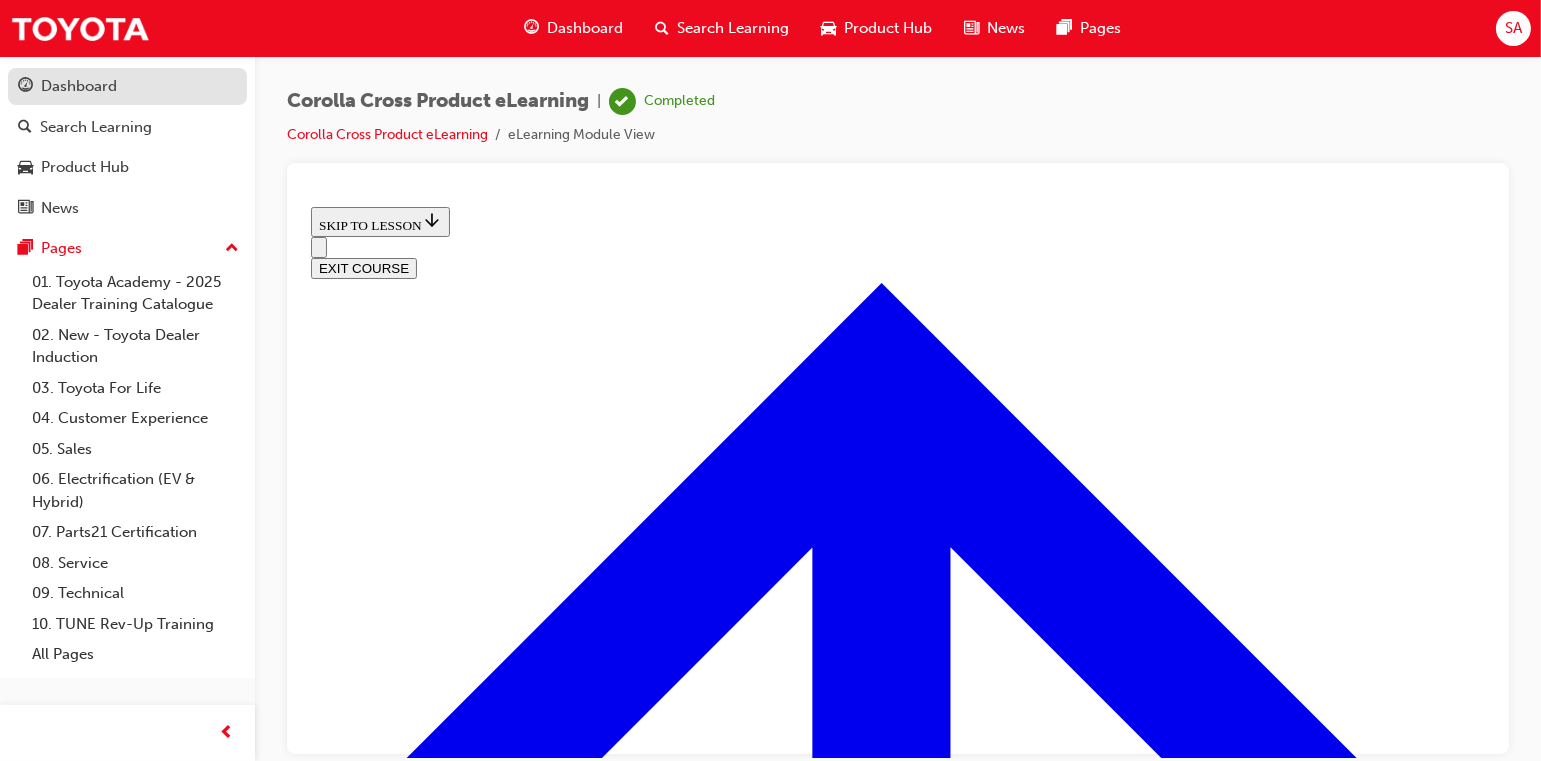 click on "Dashboard" at bounding box center [79, 86] 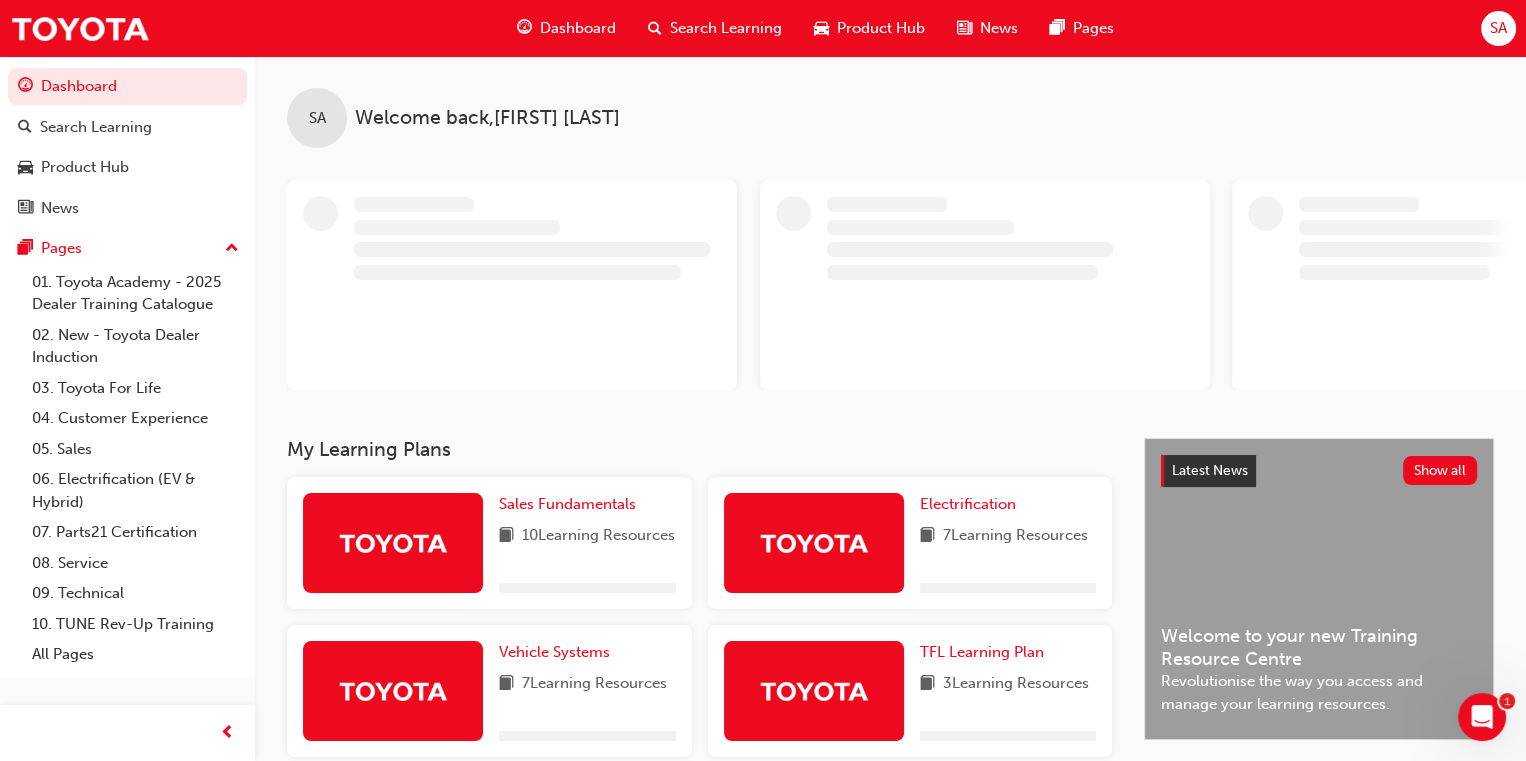 scroll, scrollTop: 390, scrollLeft: 0, axis: vertical 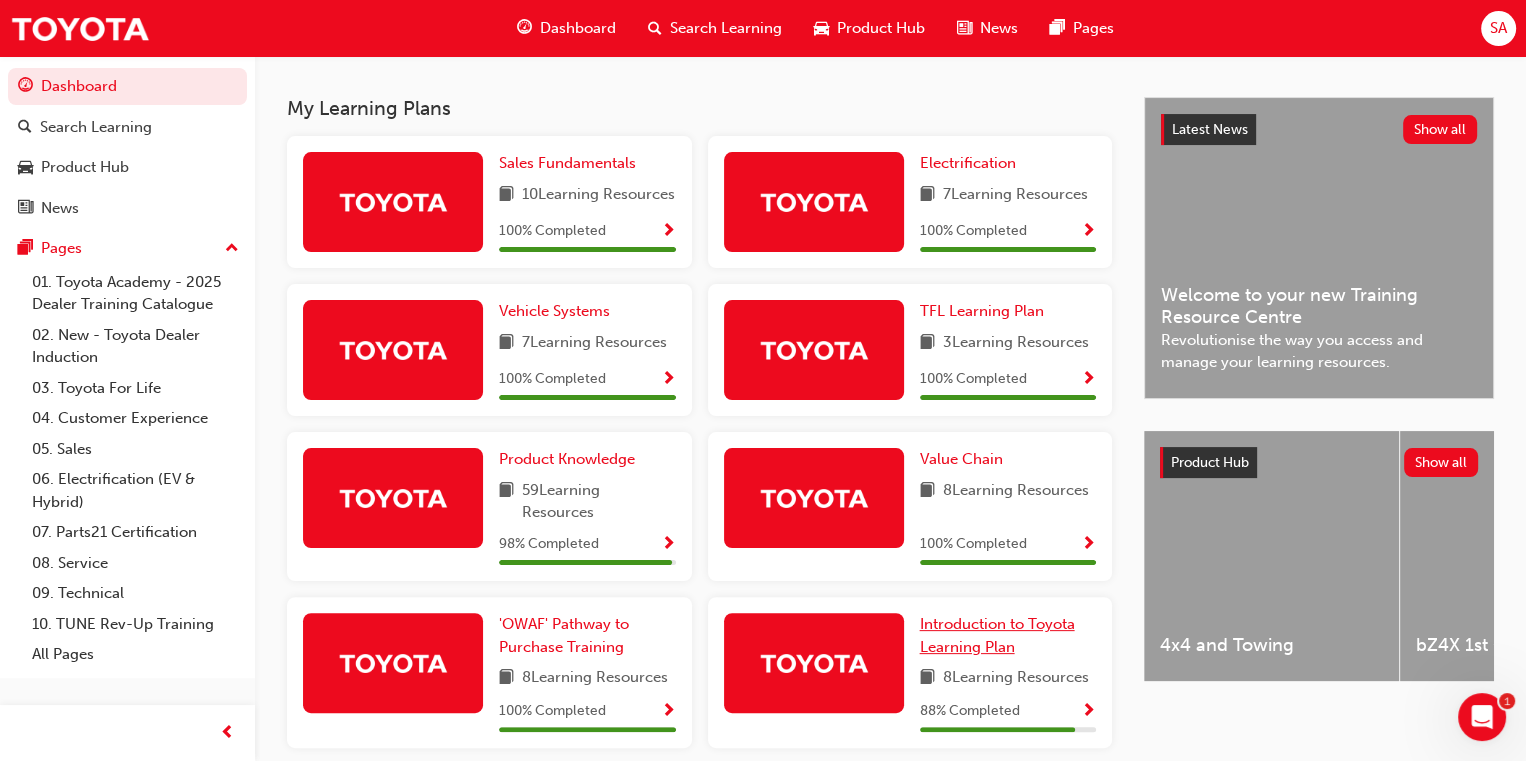 click on "Introduction to Toyota Learning Plan" at bounding box center [997, 635] 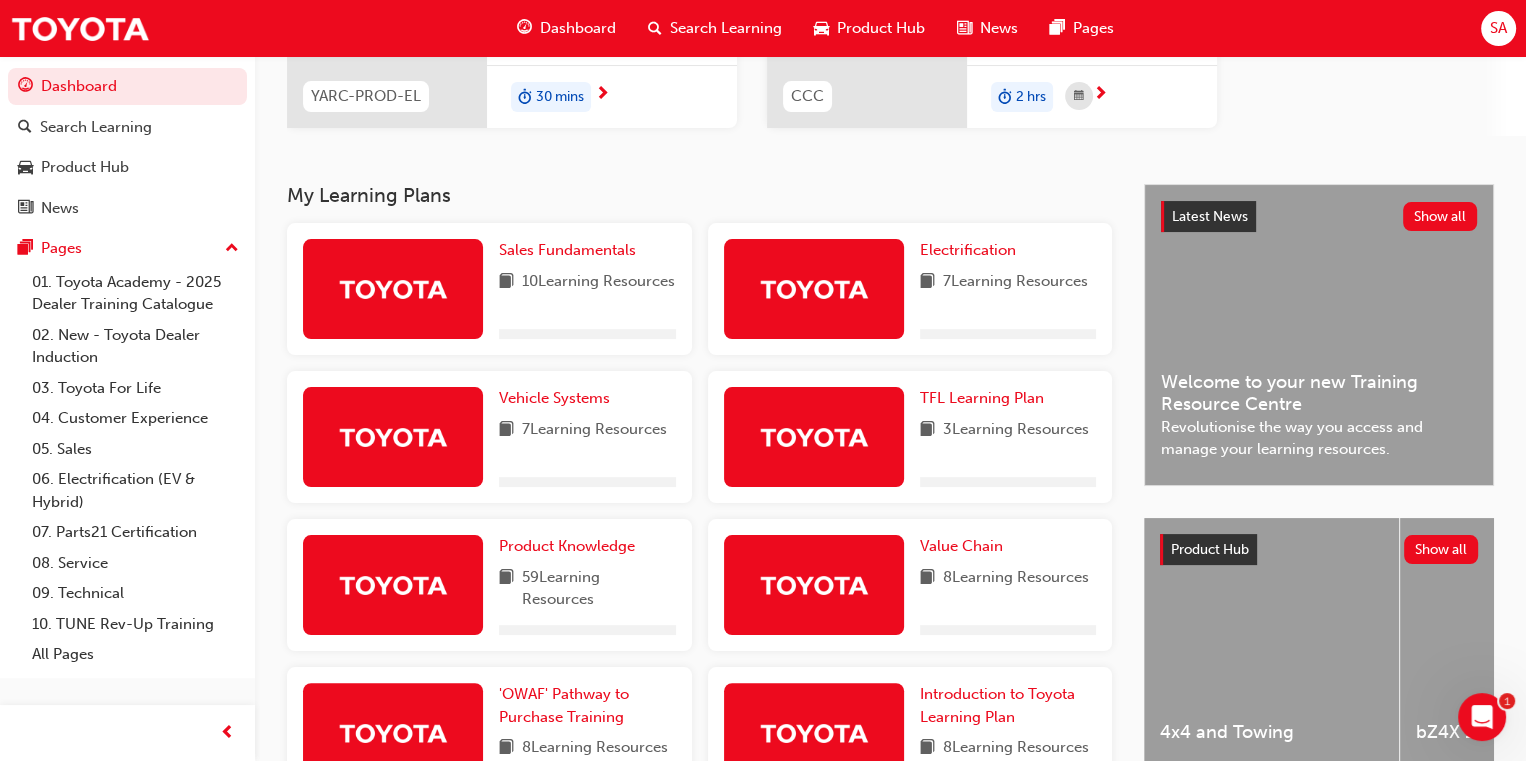 scroll, scrollTop: 437, scrollLeft: 0, axis: vertical 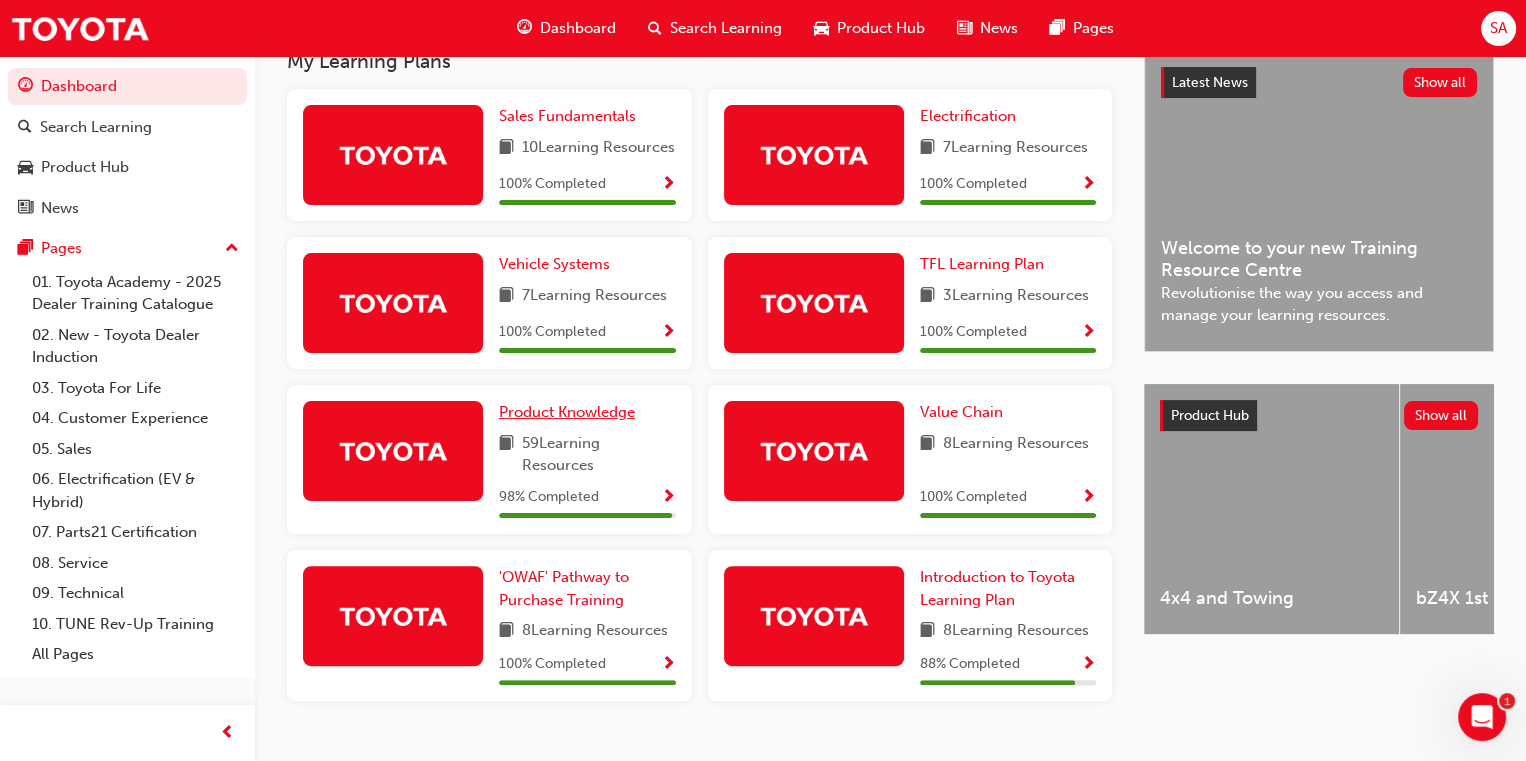 click on "Product Knowledge" at bounding box center [567, 412] 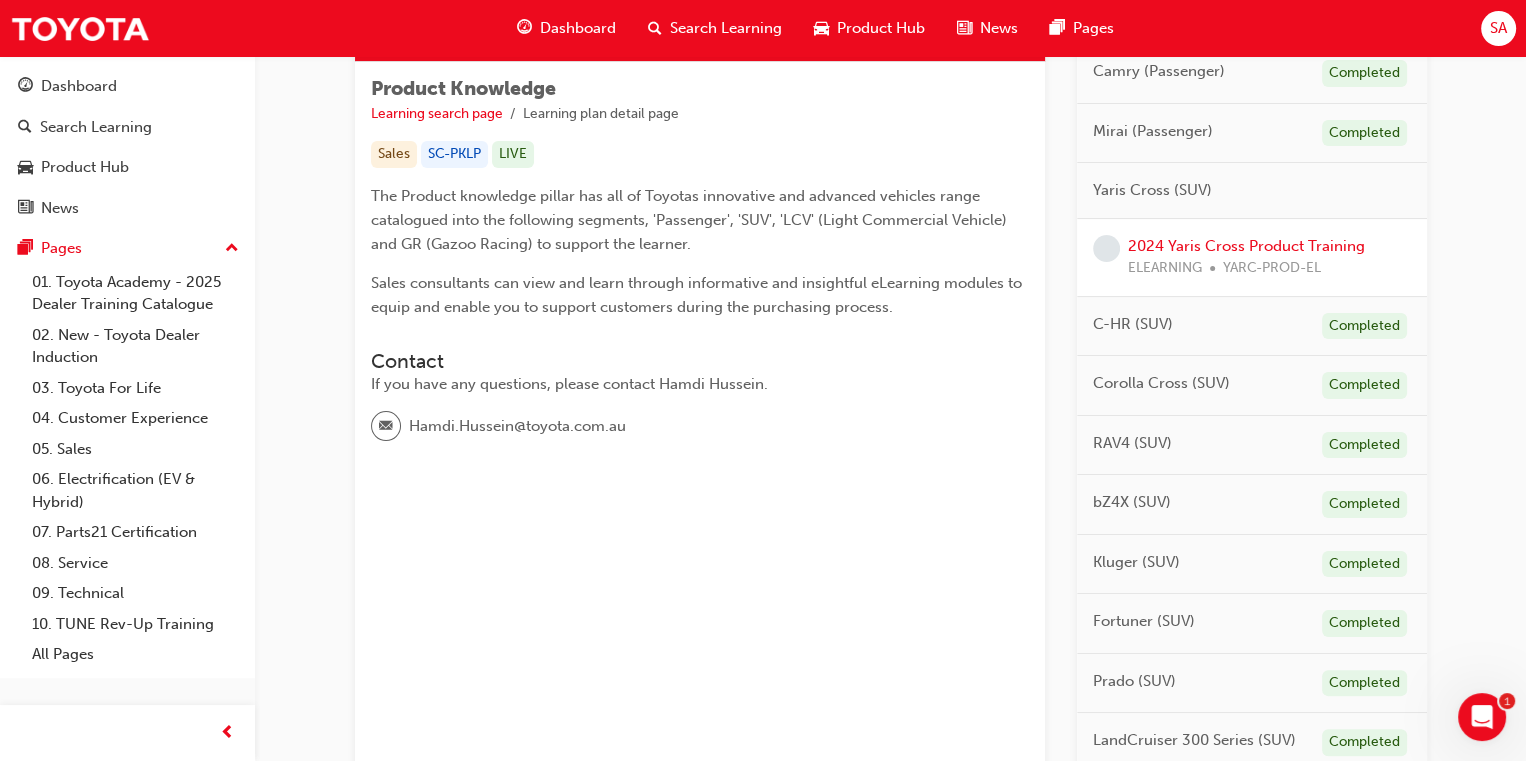 scroll, scrollTop: 200, scrollLeft: 0, axis: vertical 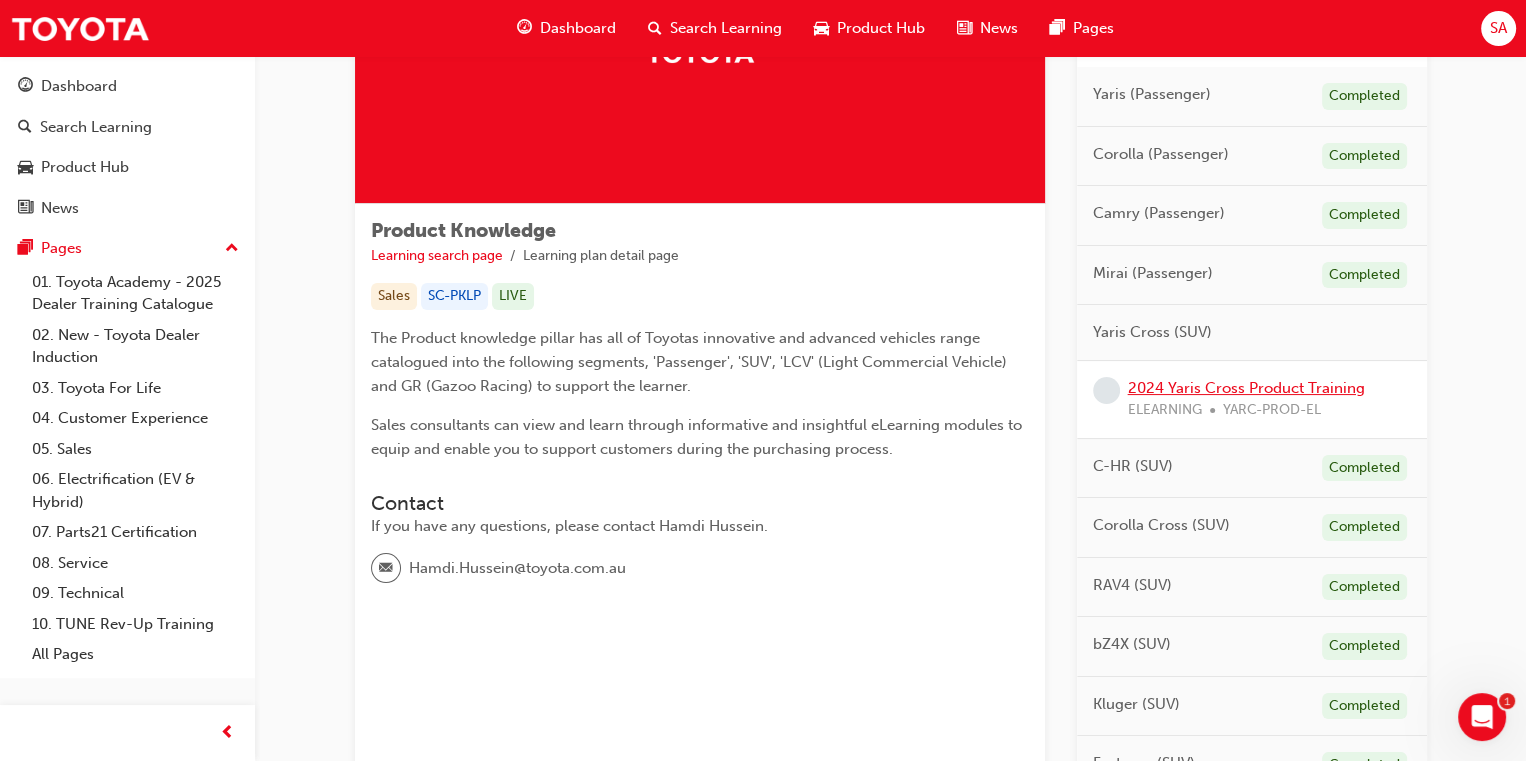 click on "2024 Yaris Cross Product Training" at bounding box center (1246, 388) 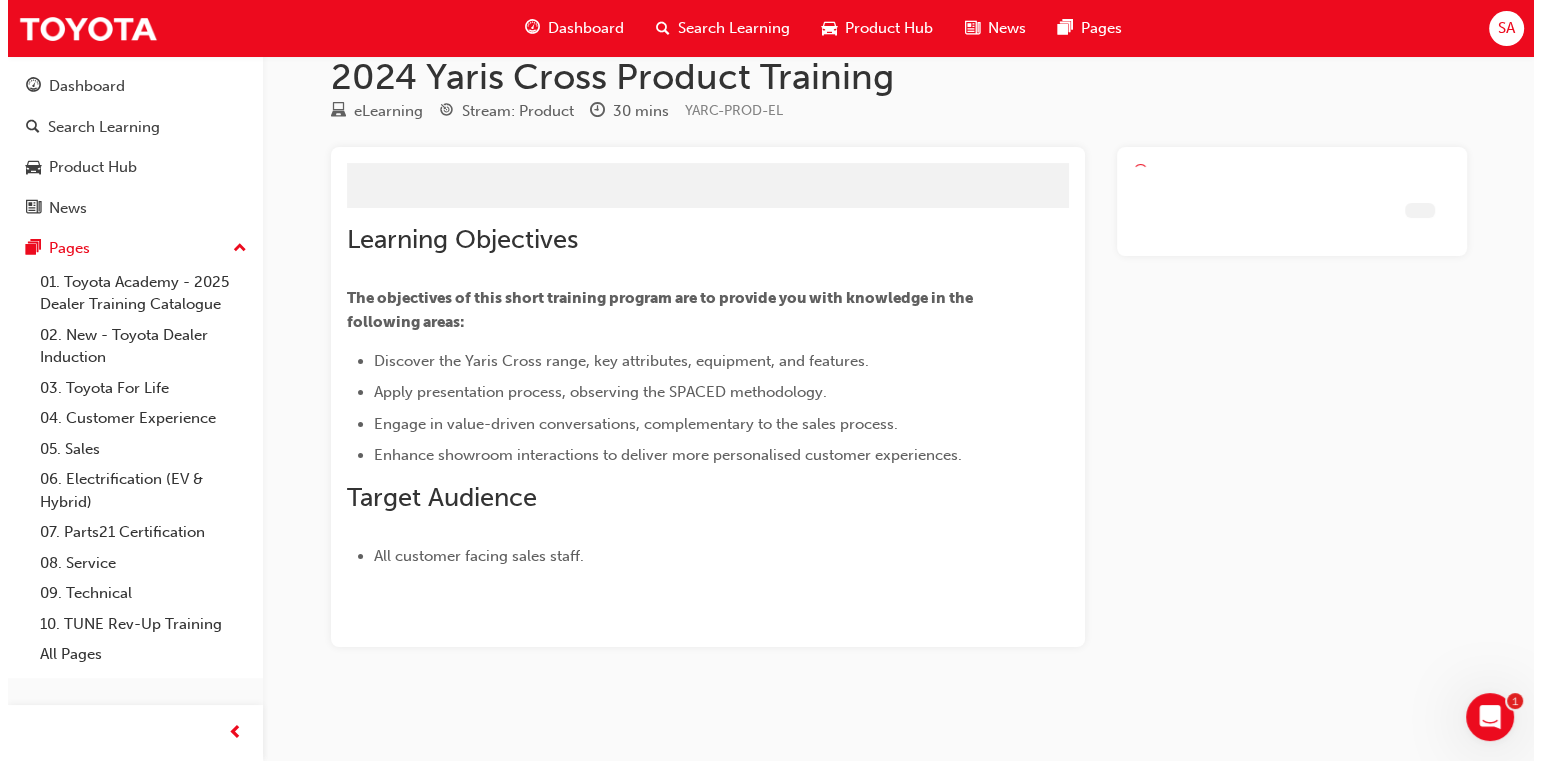 scroll, scrollTop: 0, scrollLeft: 0, axis: both 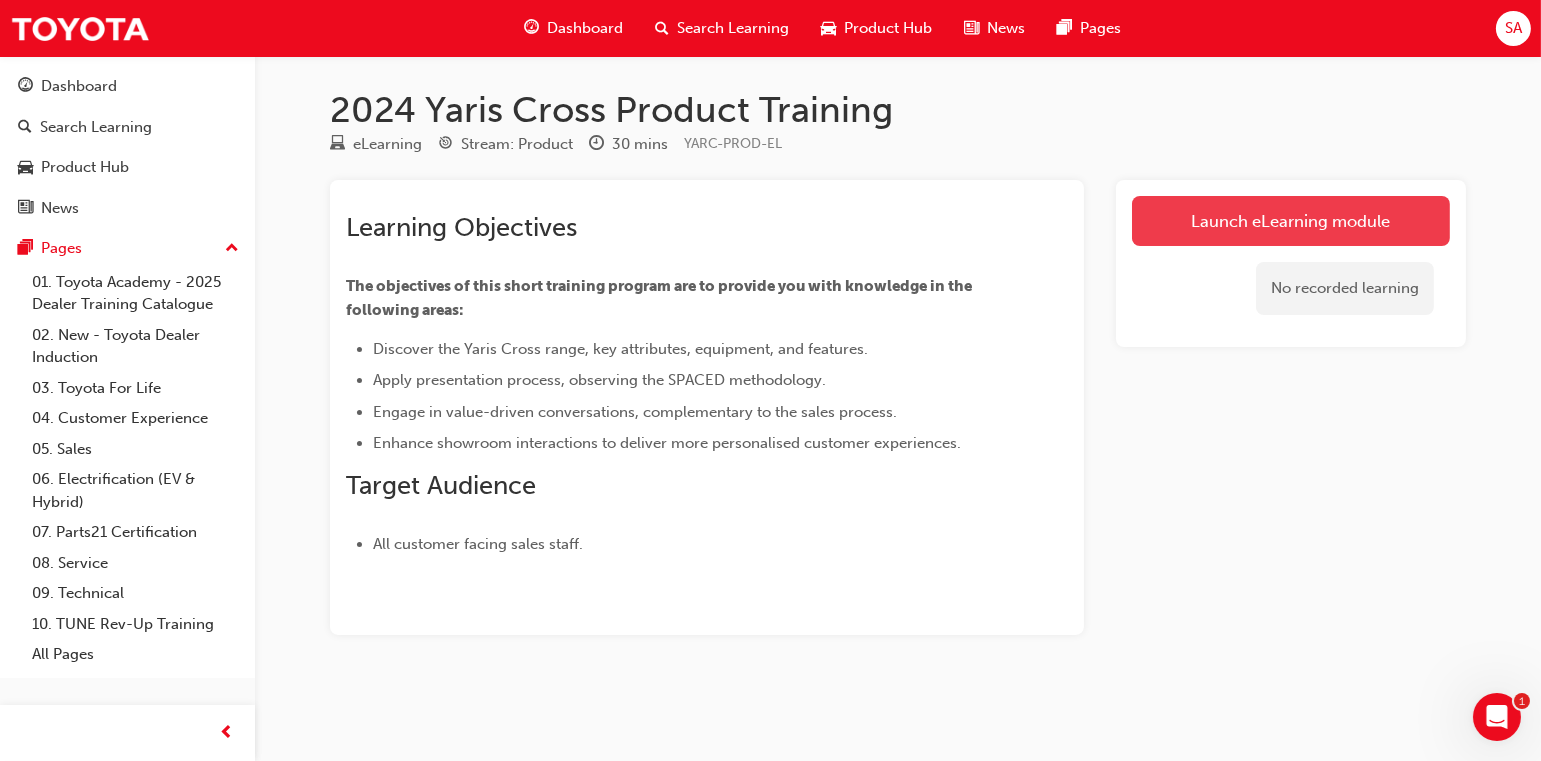 click on "Launch eLearning module" at bounding box center [1291, 221] 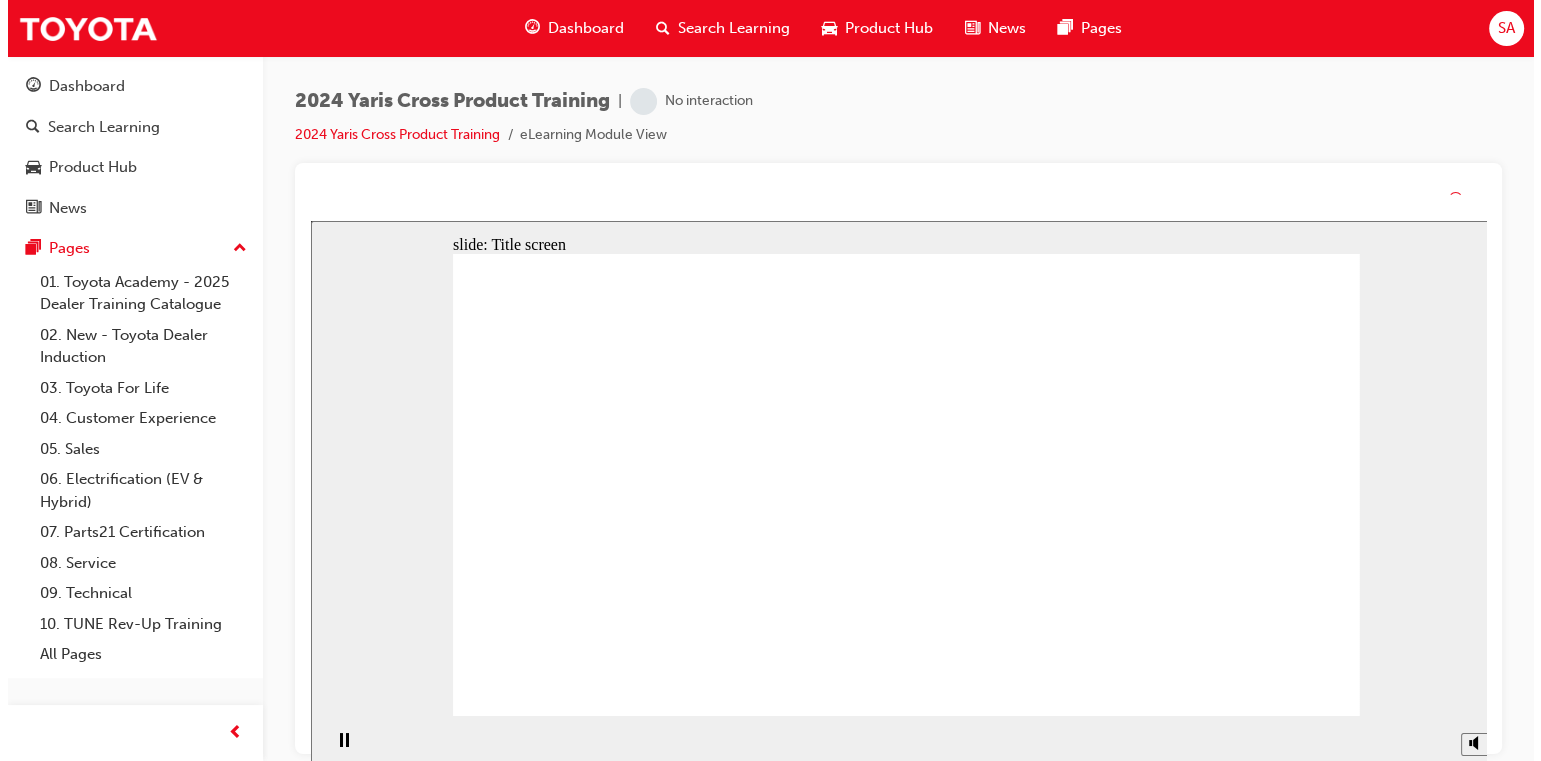 scroll, scrollTop: 0, scrollLeft: 0, axis: both 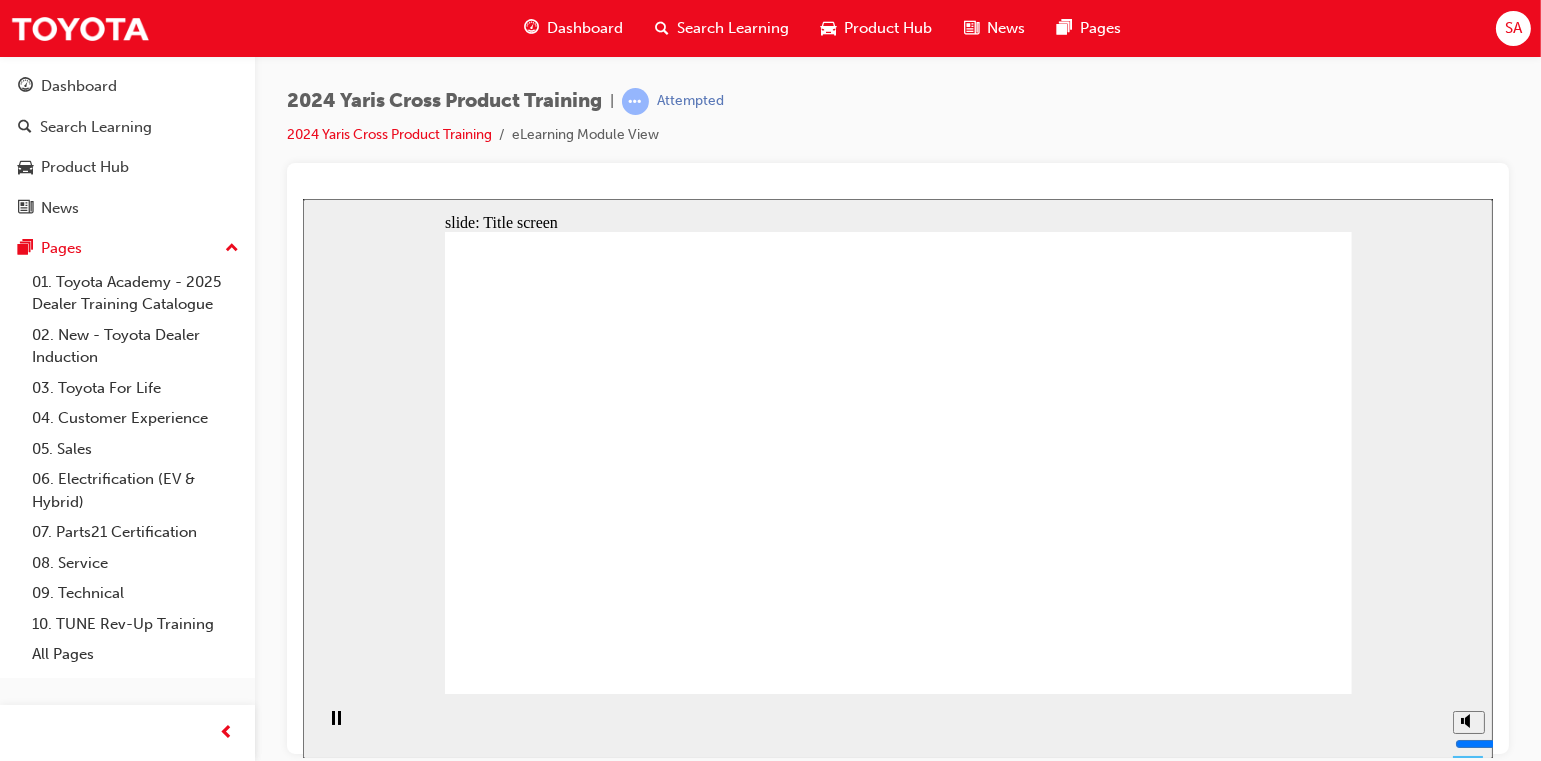 click 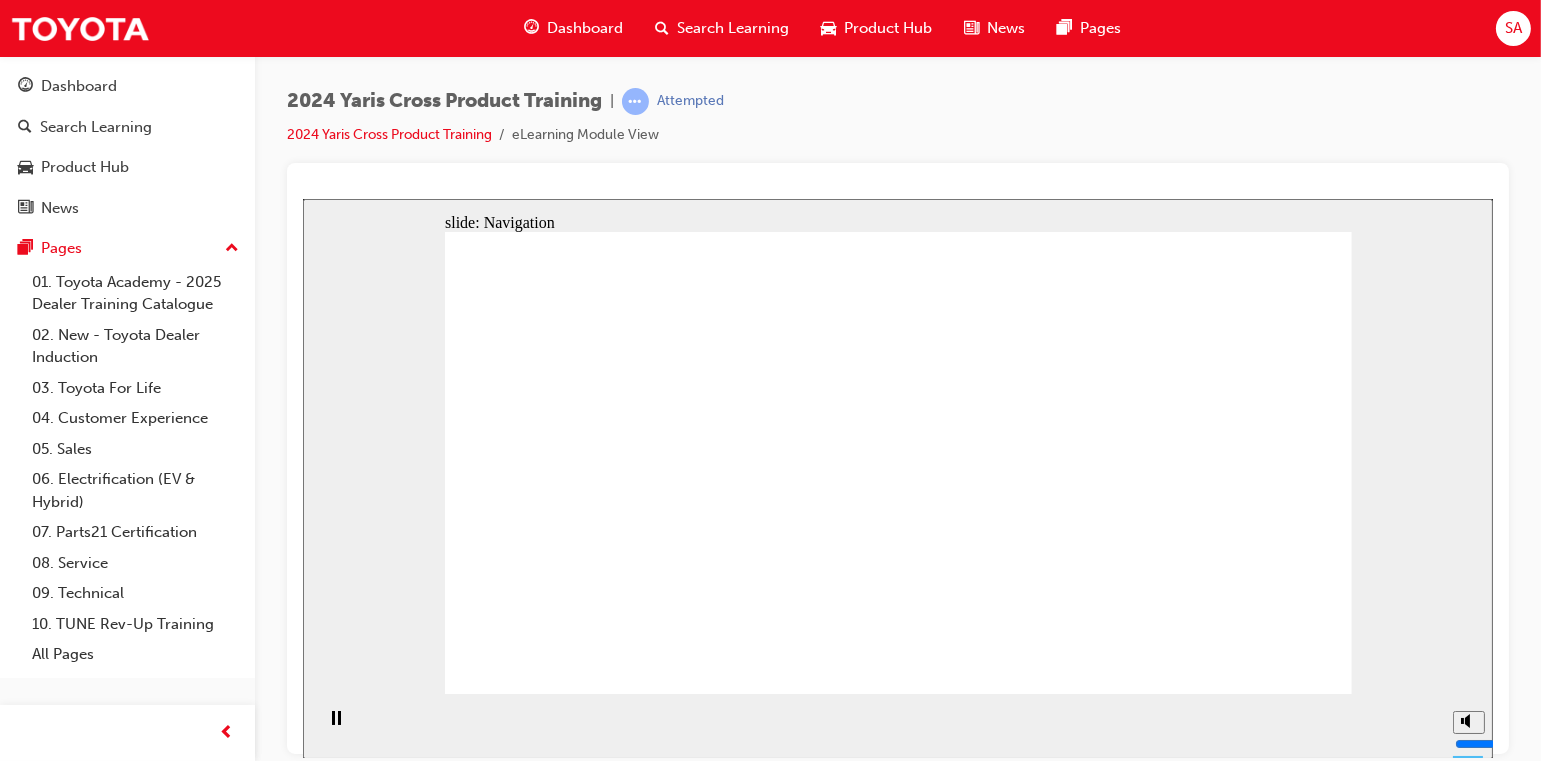 click 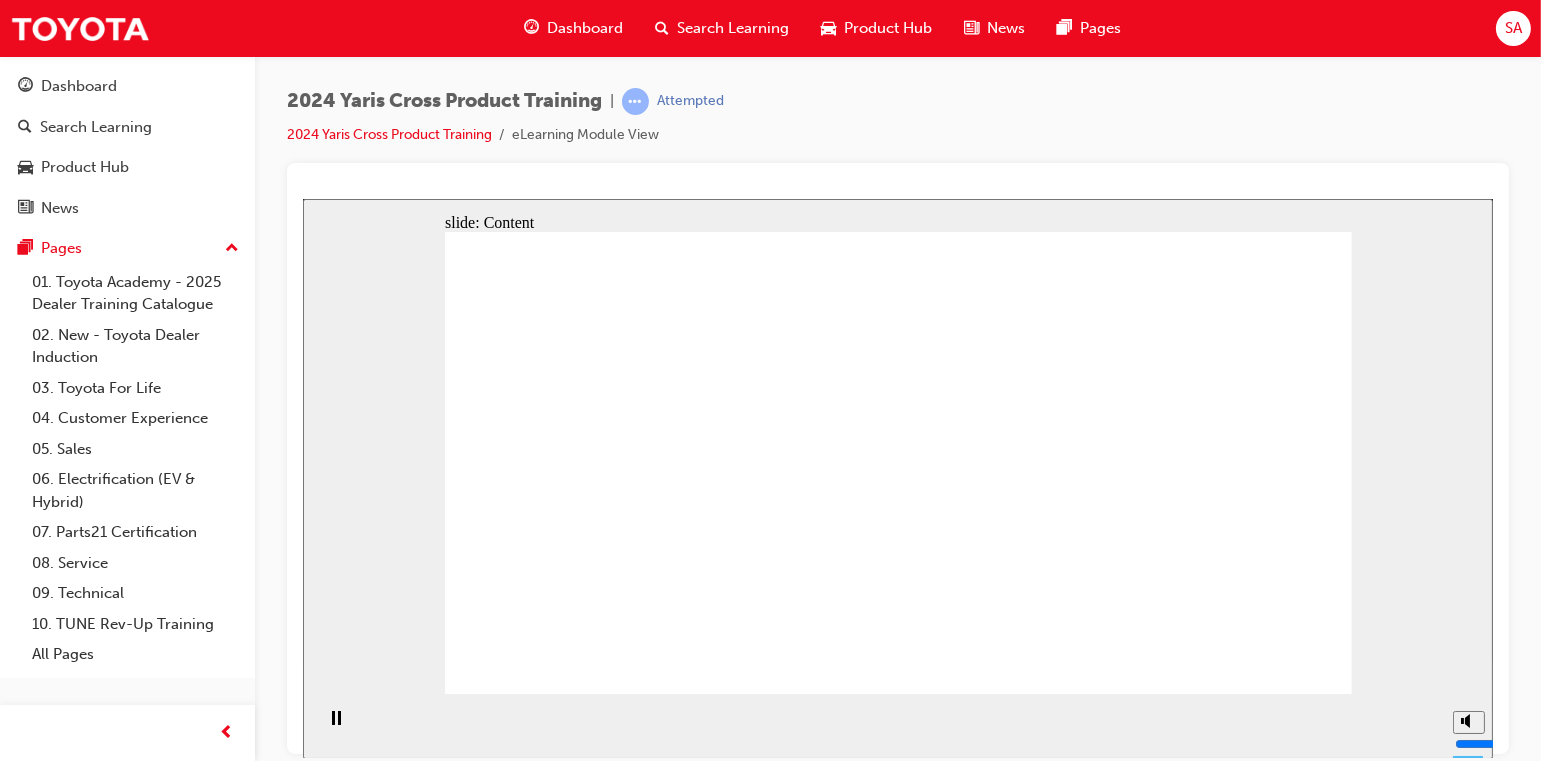 click 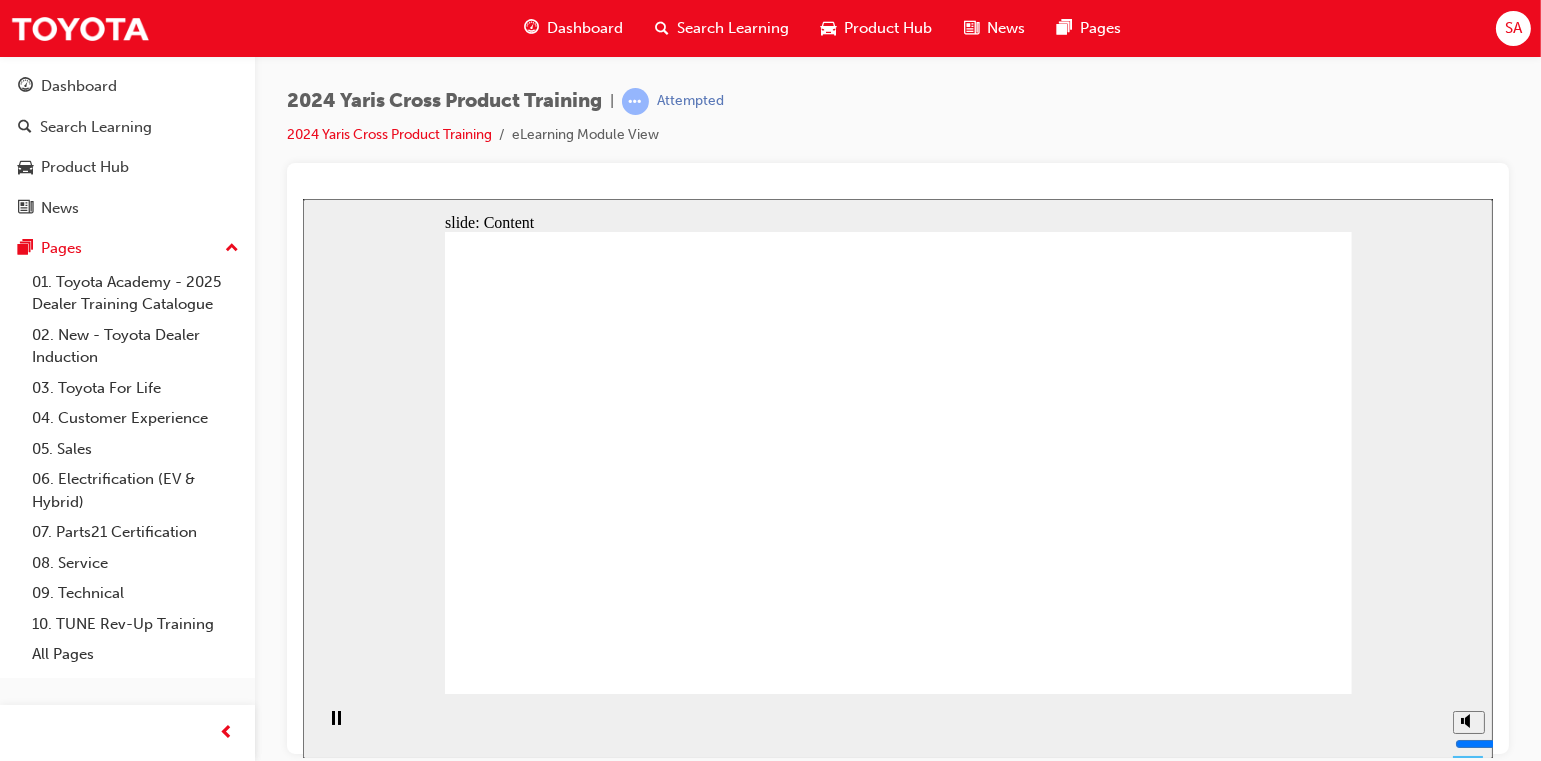 click 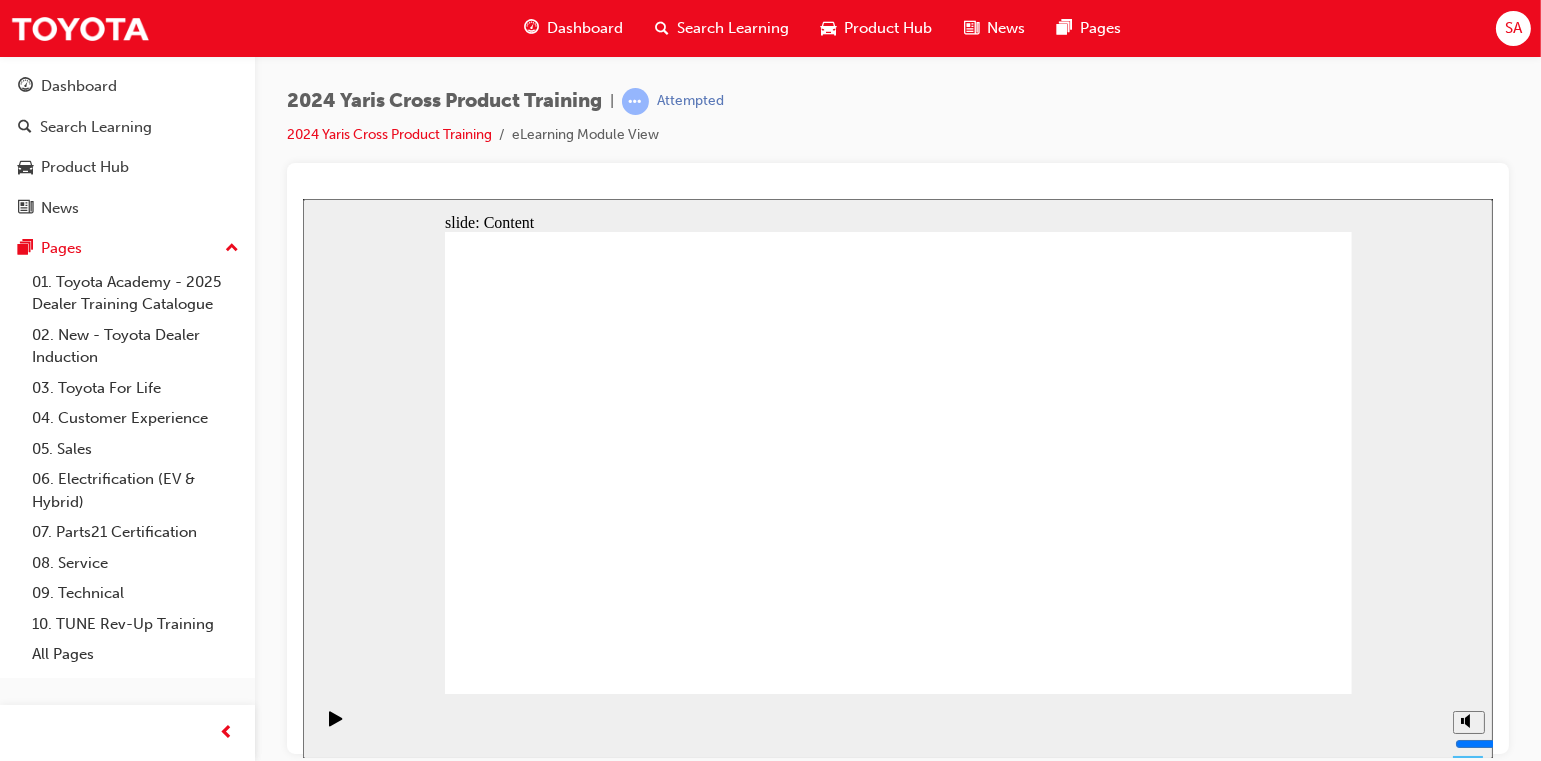 click 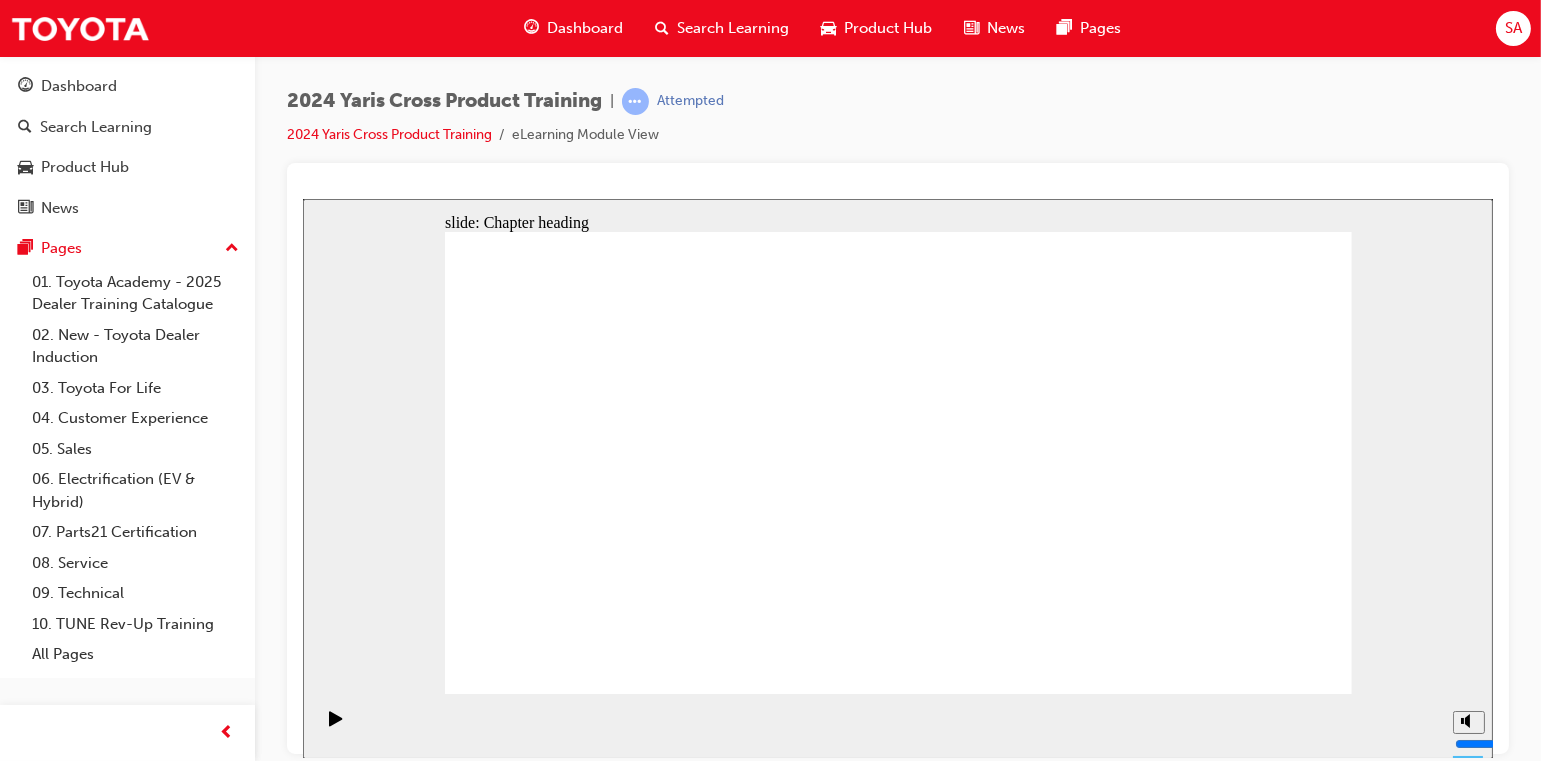 click 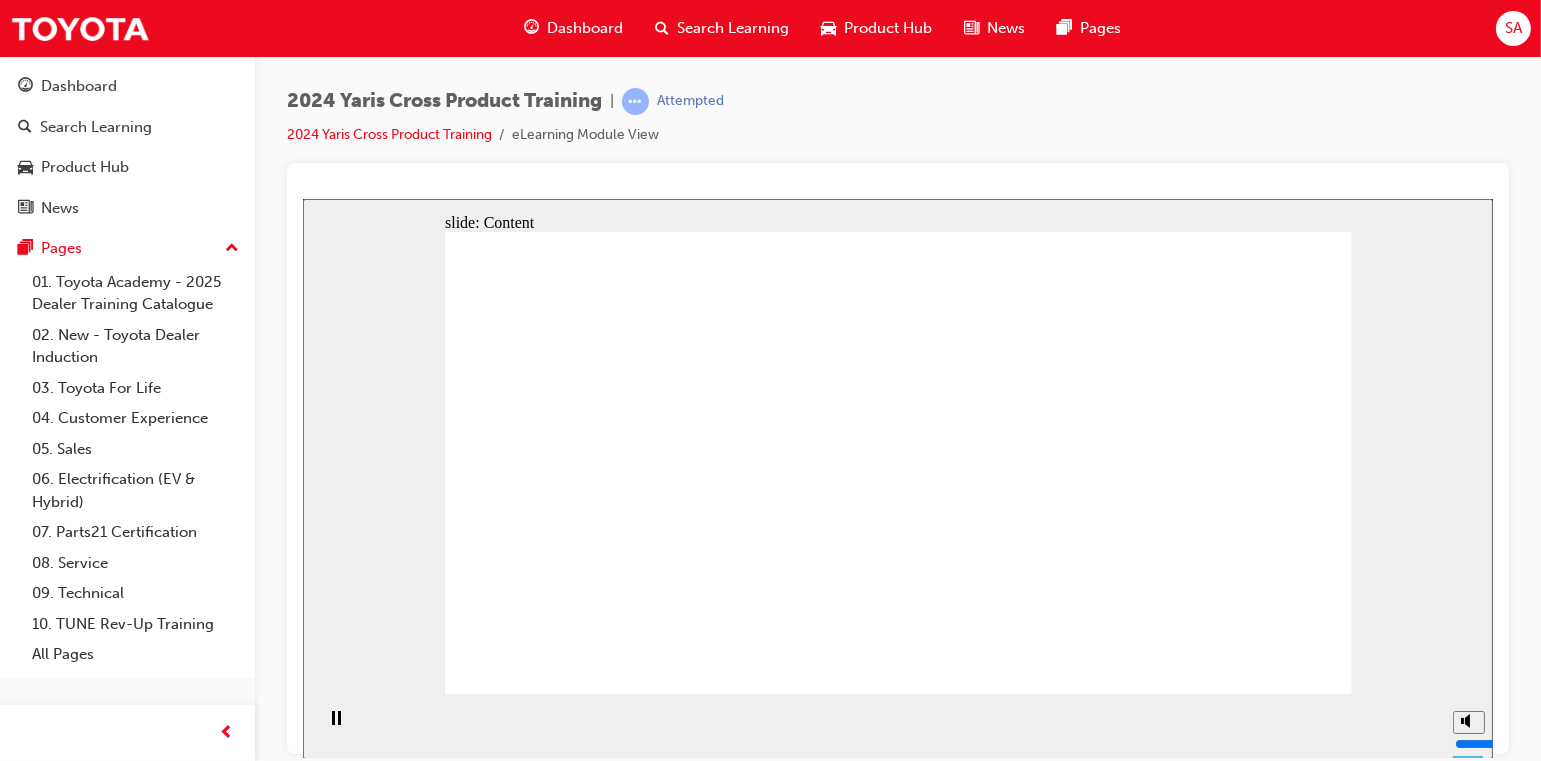 click 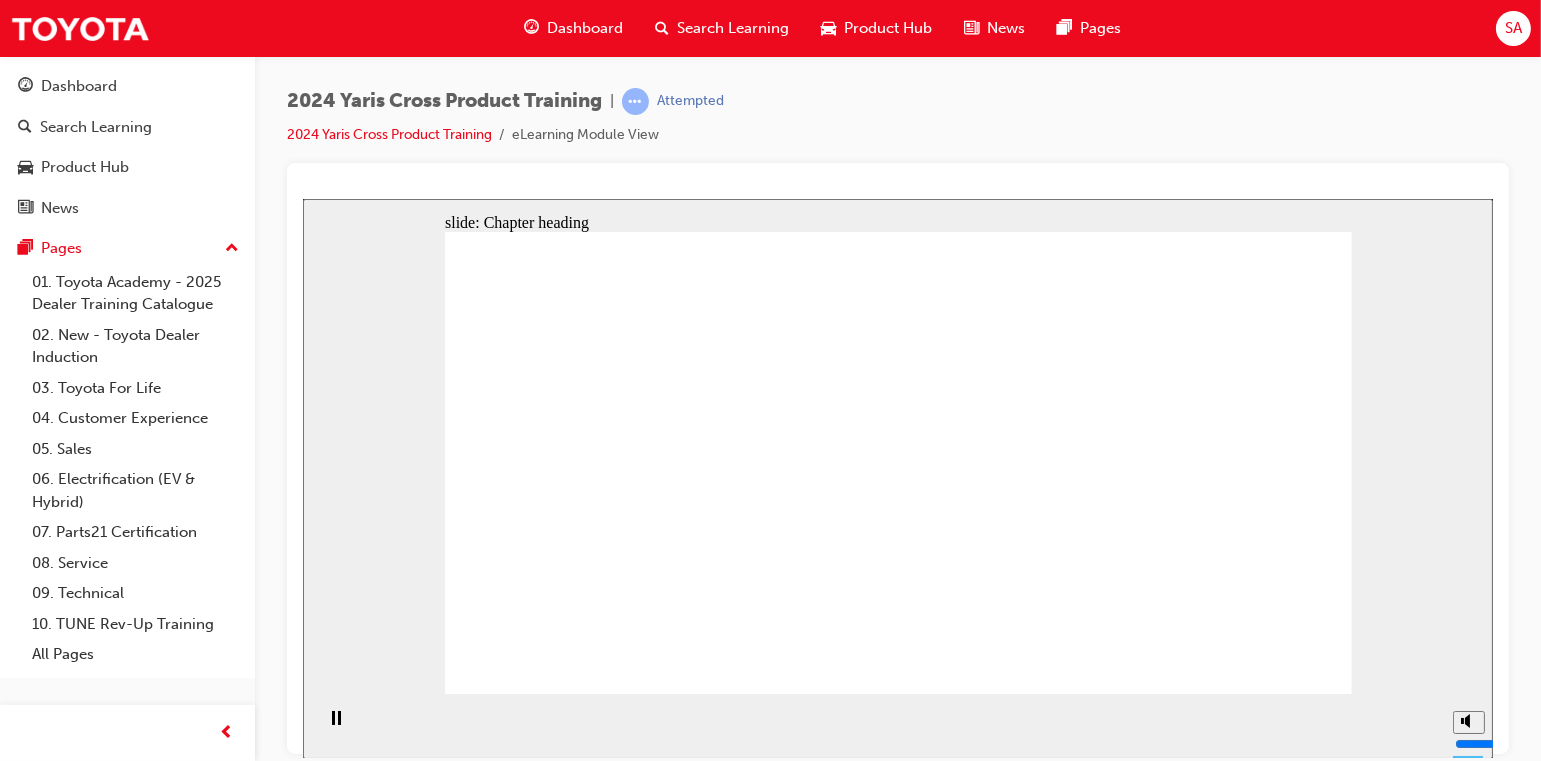 click 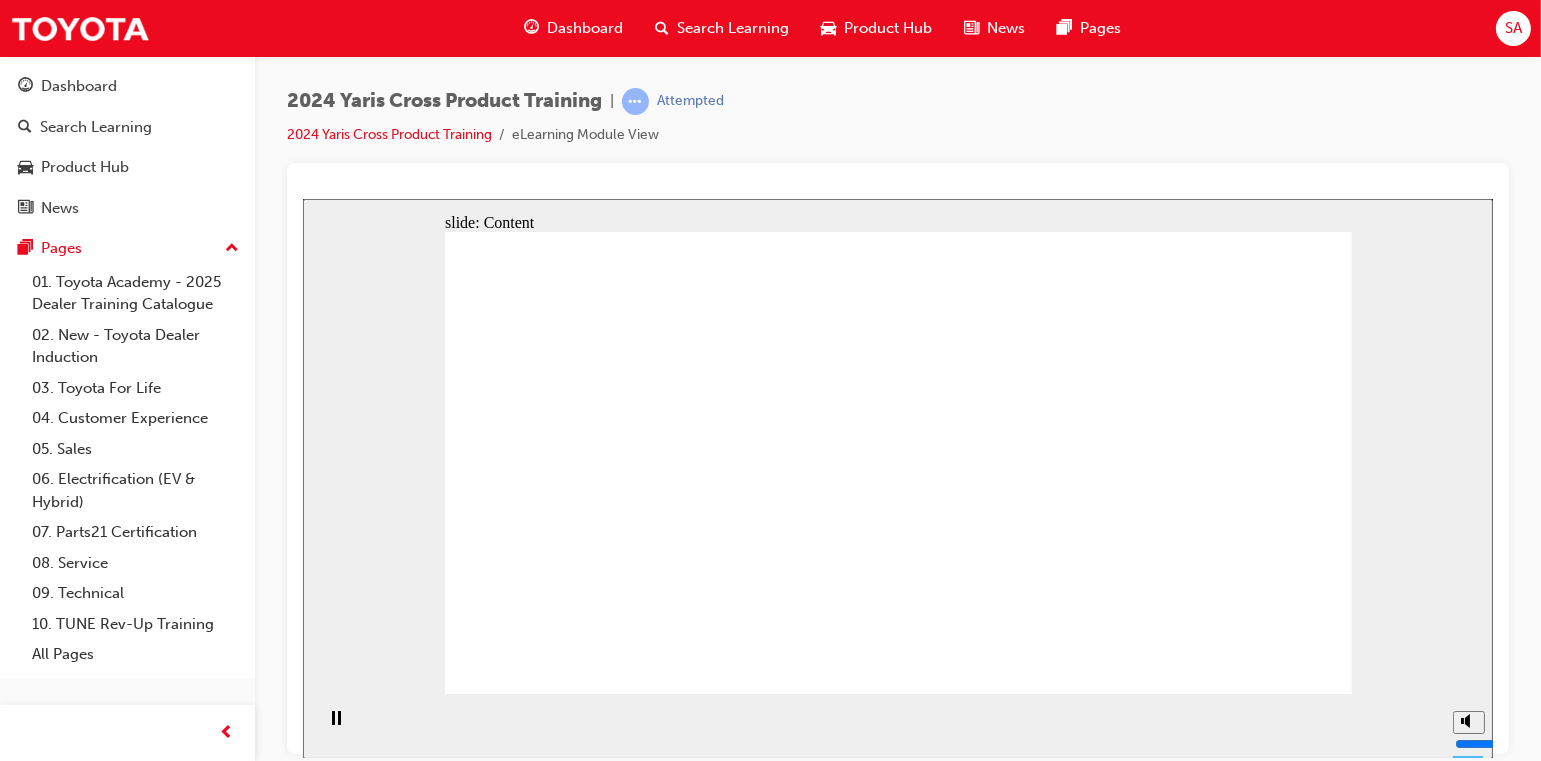click on "BACK NEXT Specication  Walk-Up The GX suits those who prioritise   aordability, eciency, and   everyday unctionality, ideal   or city driving and weekend  getaways alike. Click here to reveal eatures  Practical and Budget-Conscious YARIS CROSS - GX GXL appeals to those who  appreciate a touch o premium,  with tech upgrades that make daily   commuting smoother, while  maintaining a strong ocus on   value and practicality. Click here to reveal eatures  Balanced and Tech-Savvy YARIS CROSS - GXL Advanced eatures like a powered  tailgate and enhanced   inotainment make it perect or  urbanites who value convenience,  technology, and a premium eel in   their daily drive.  Click here to reveal eatures  Stylish and Feature-Rich YARIS CROSS - URBAN The GR Sport is or those who want   the practicality o a compact SUV  but with added excitement and a" at bounding box center [897, 1691] 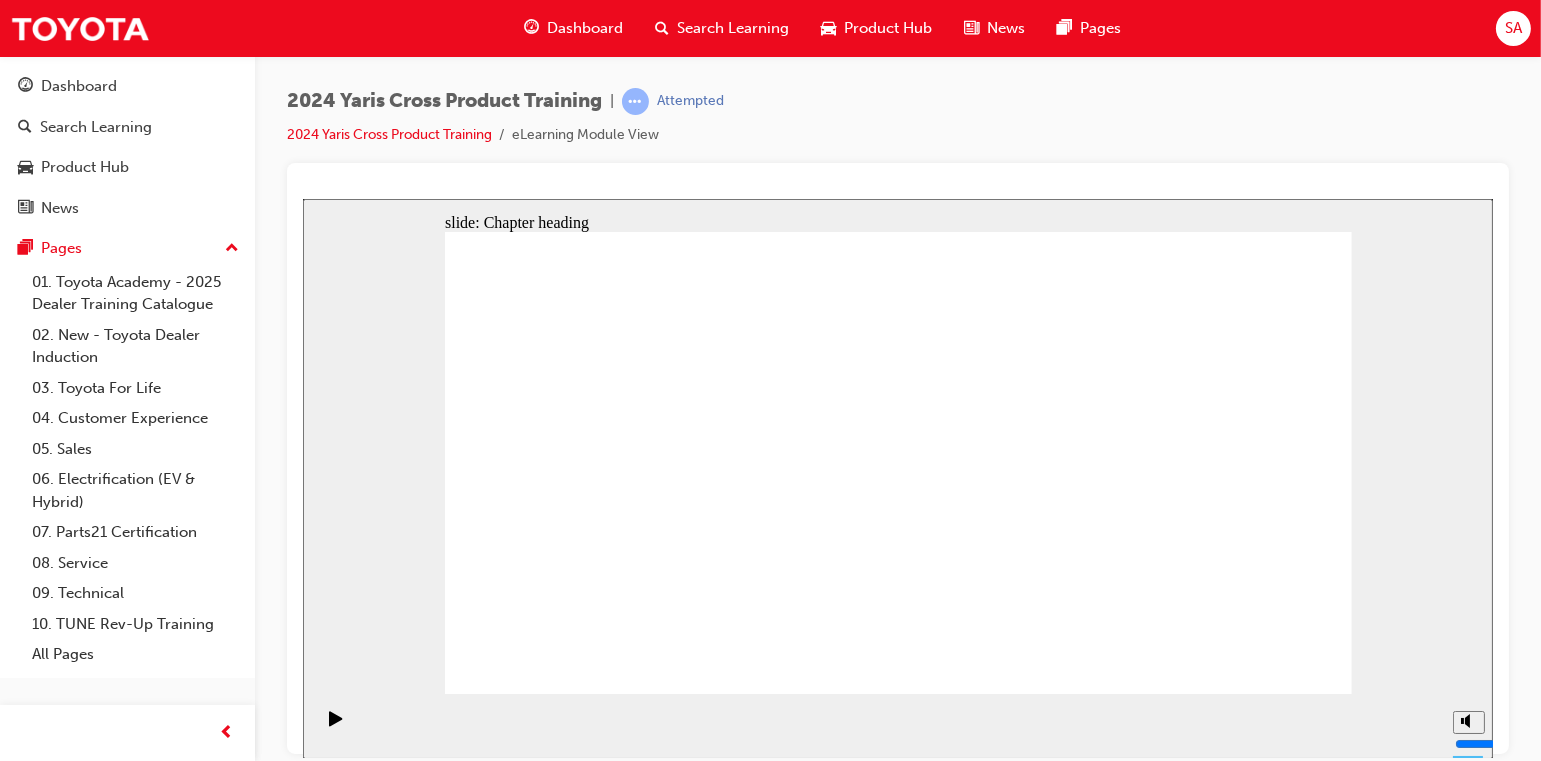 click 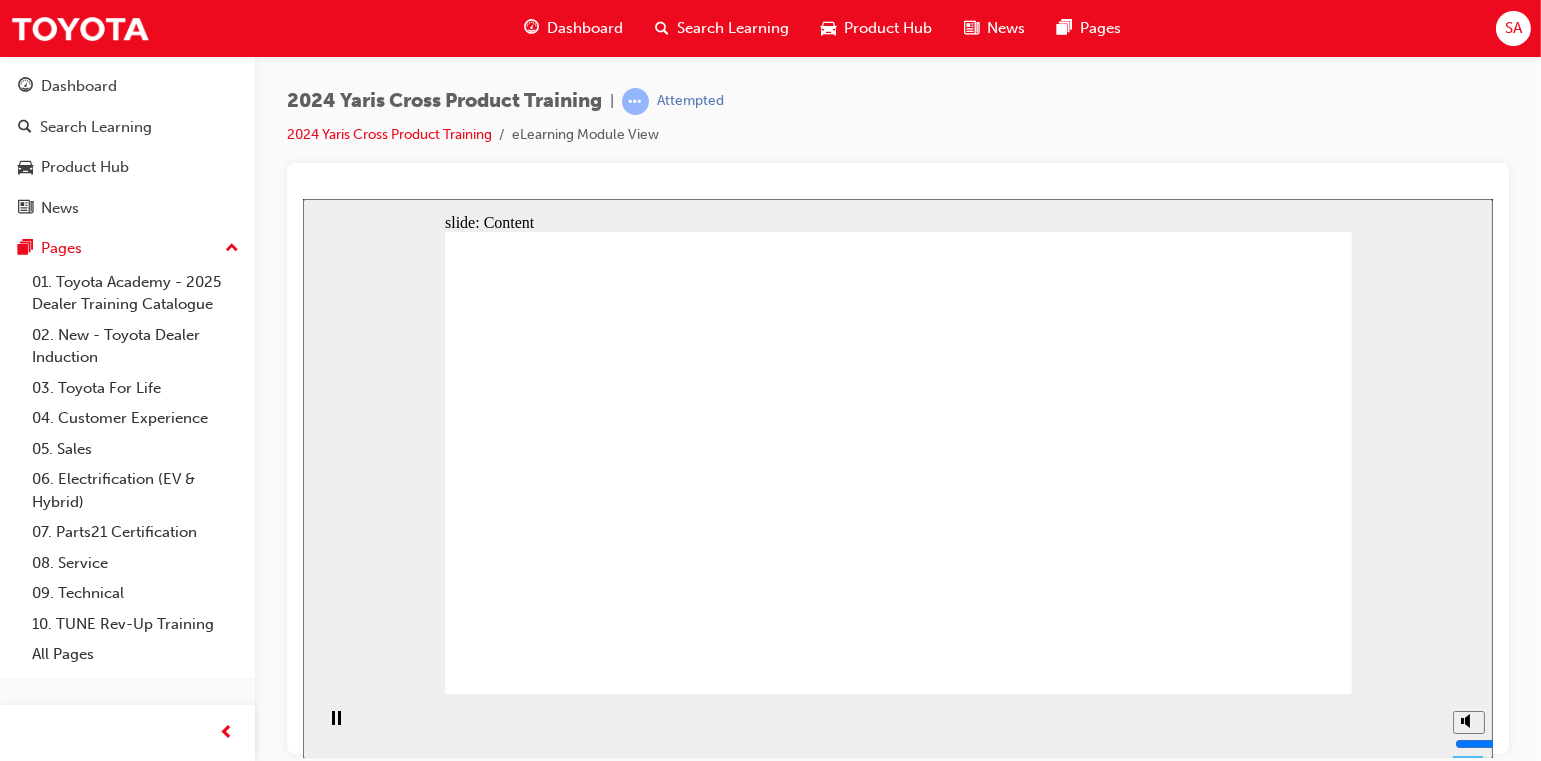 click 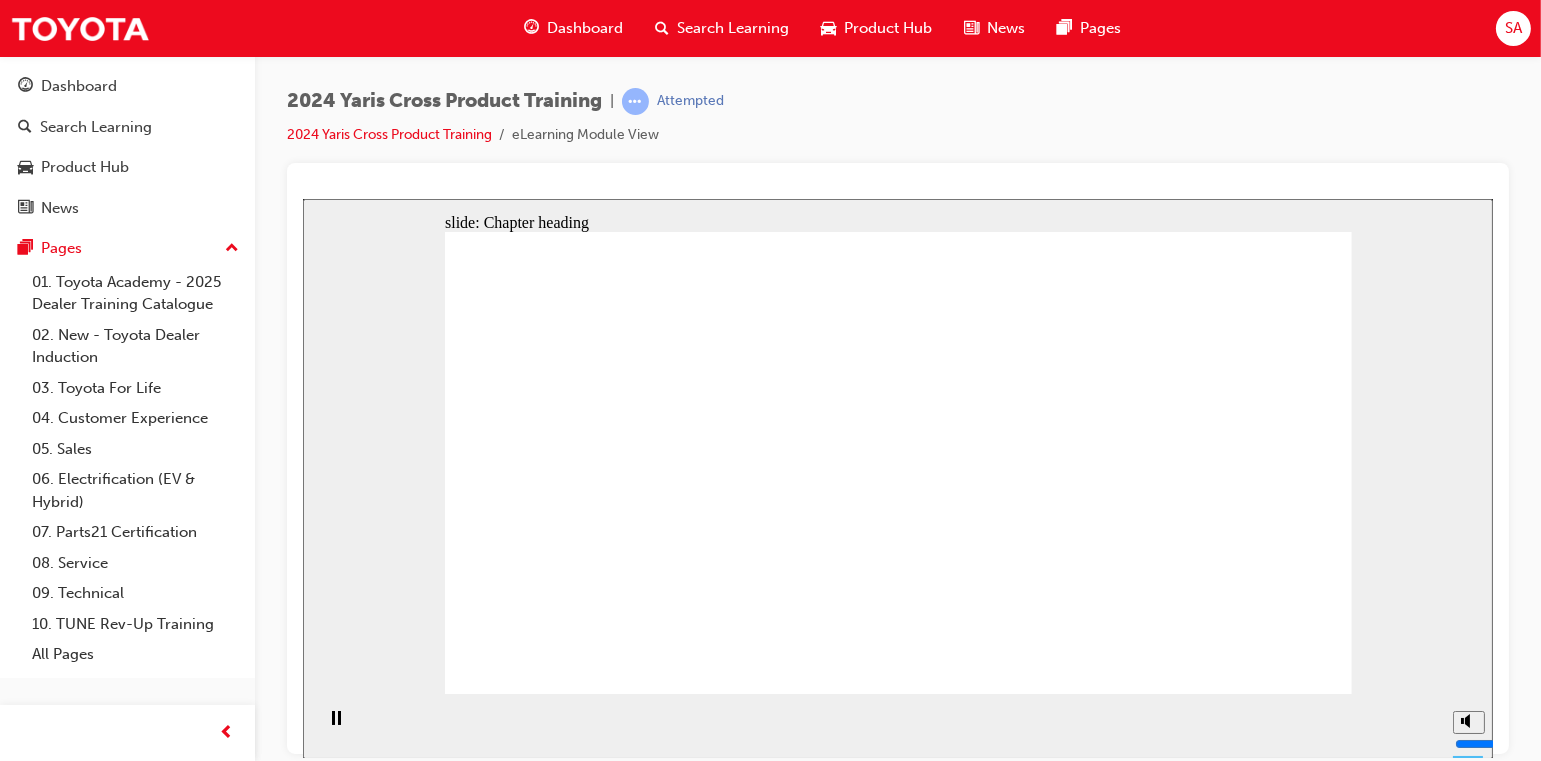 click 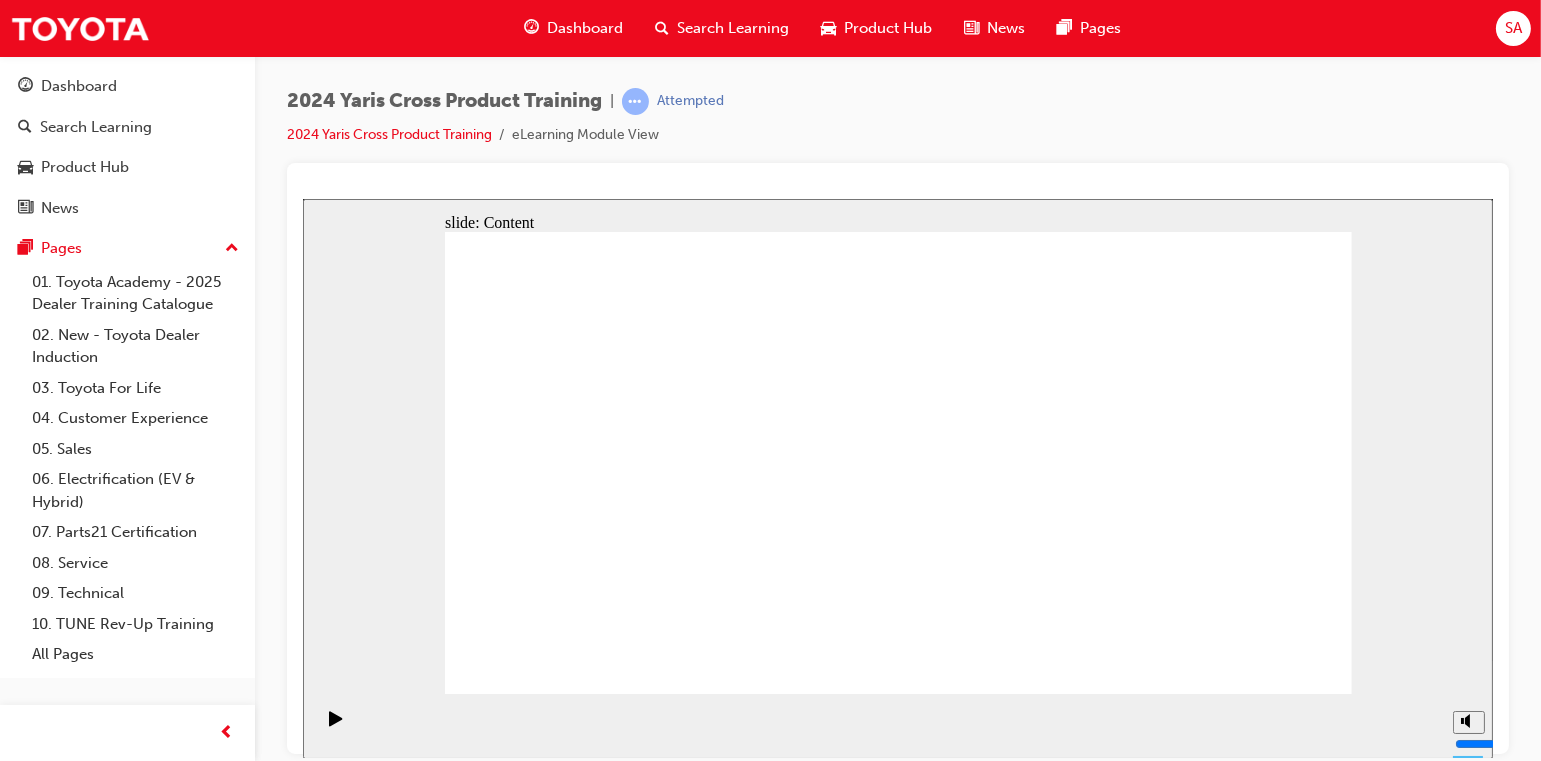 click 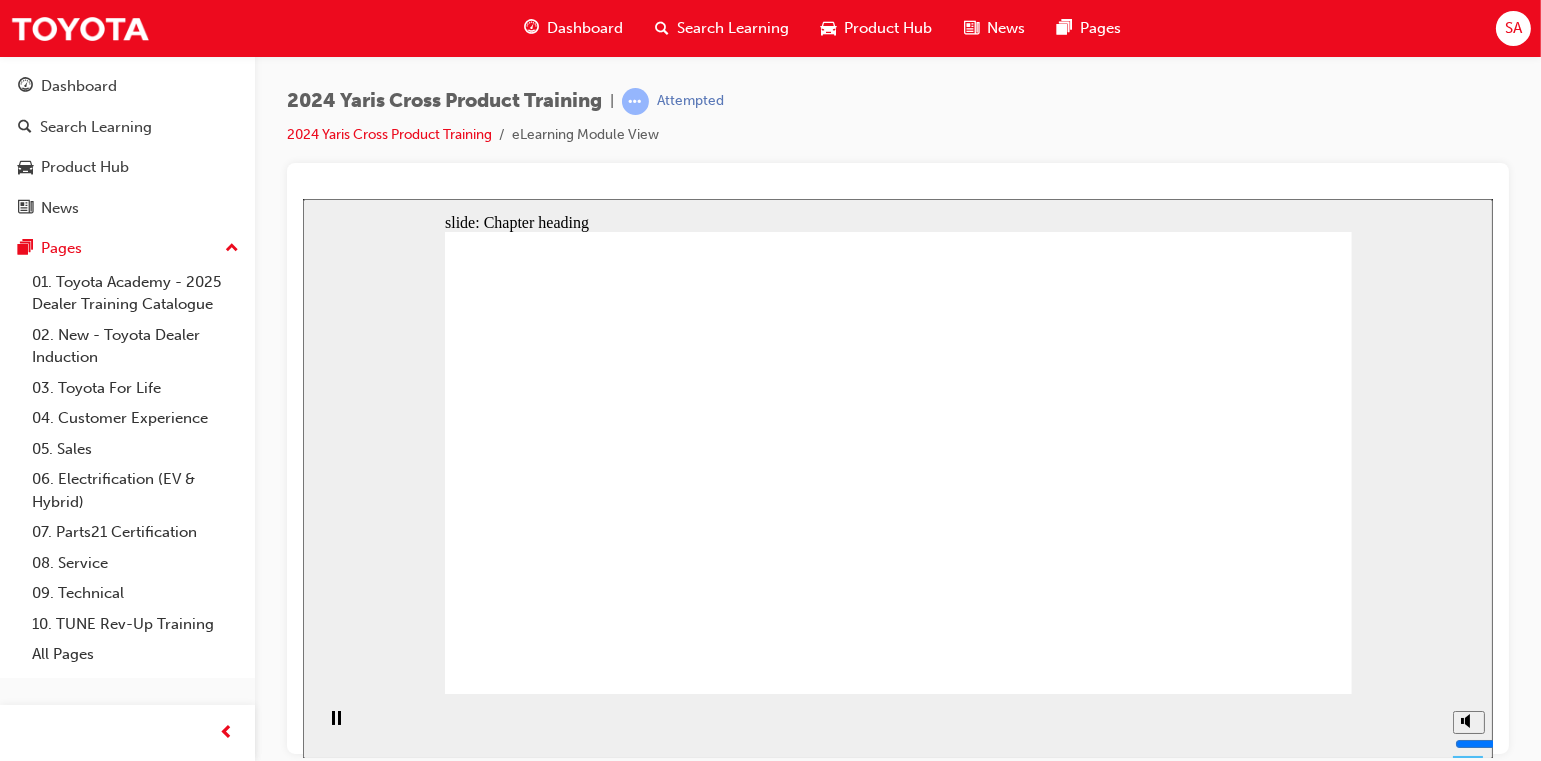 click 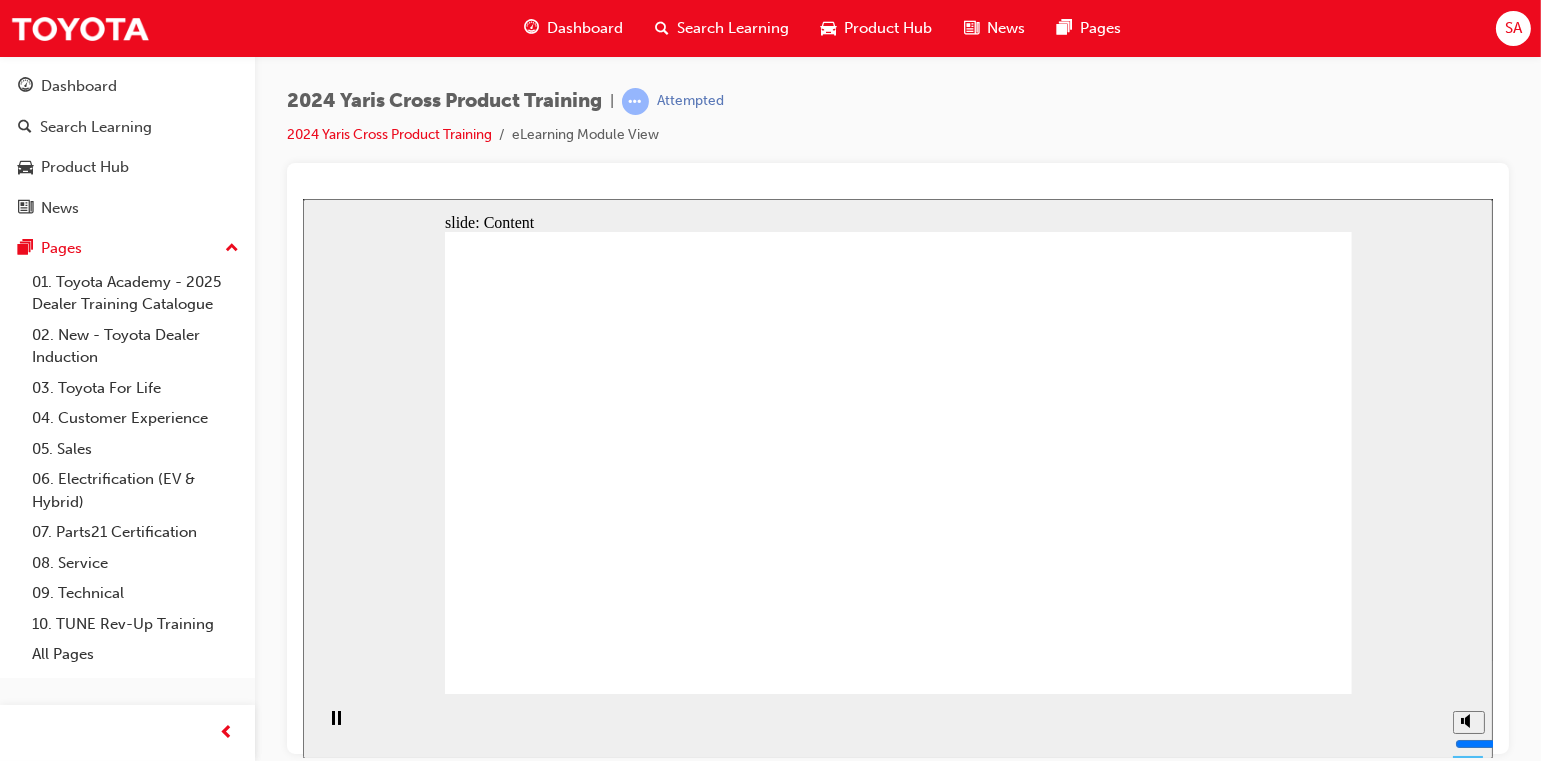click 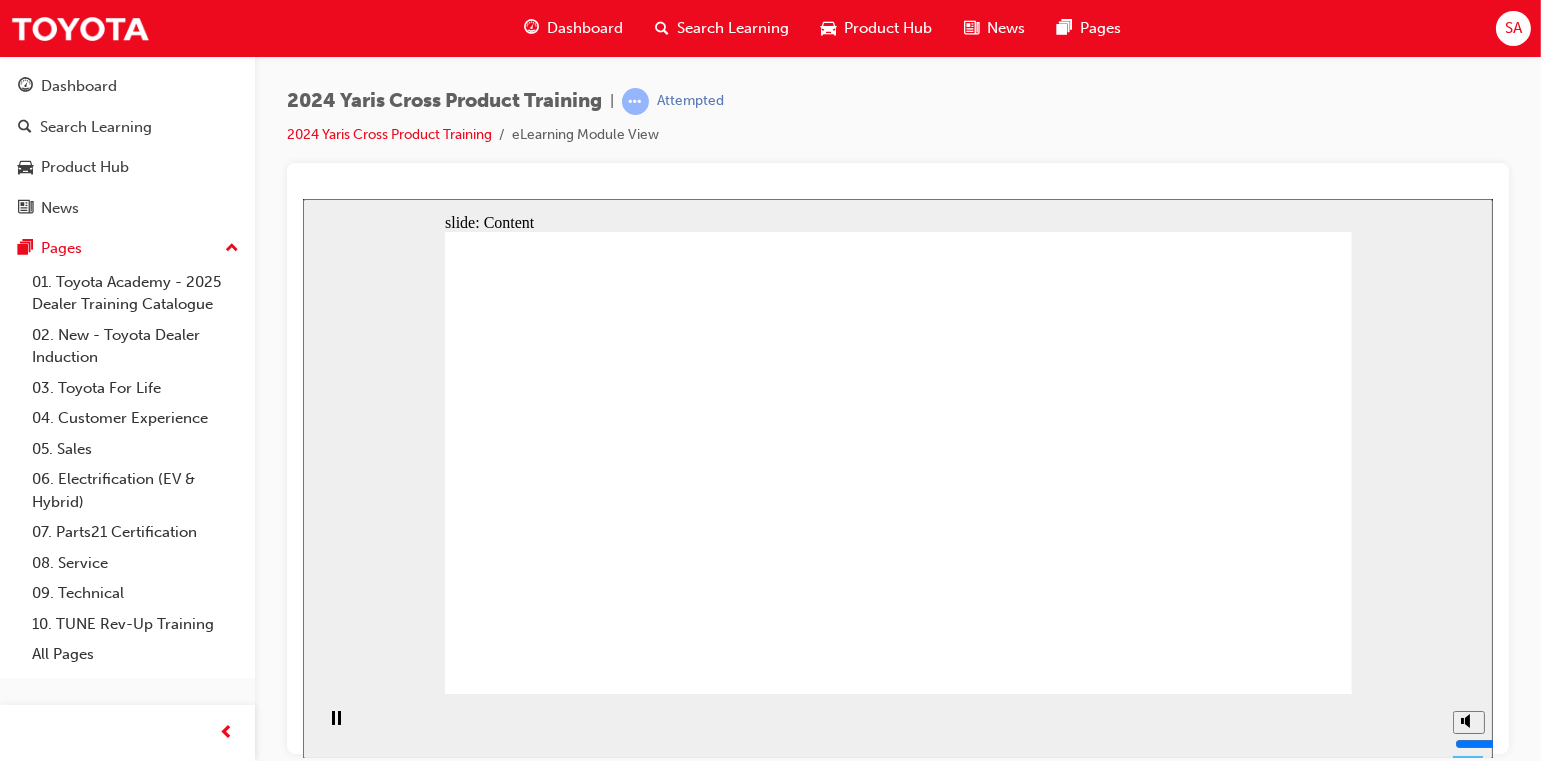 click 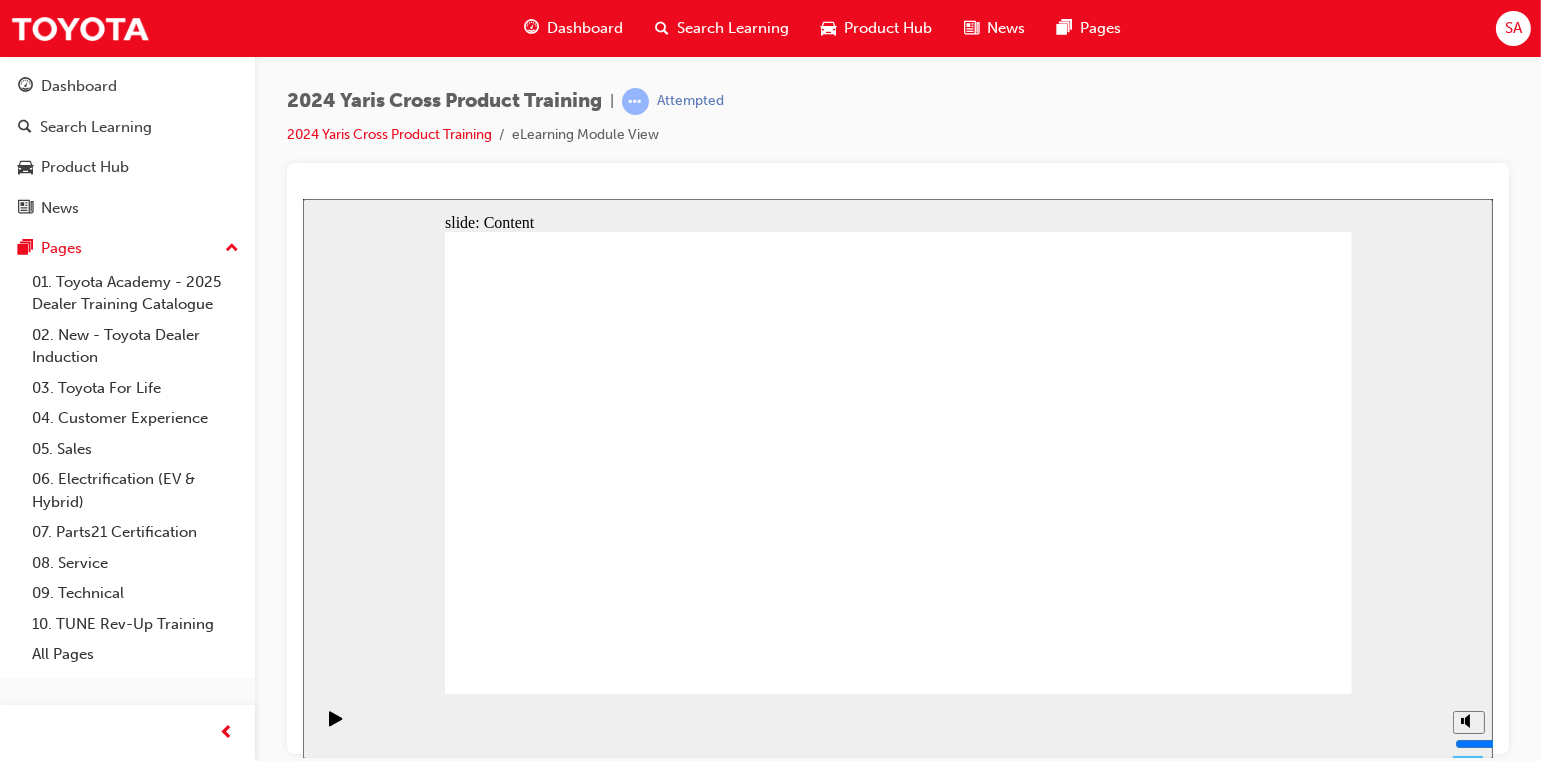 click 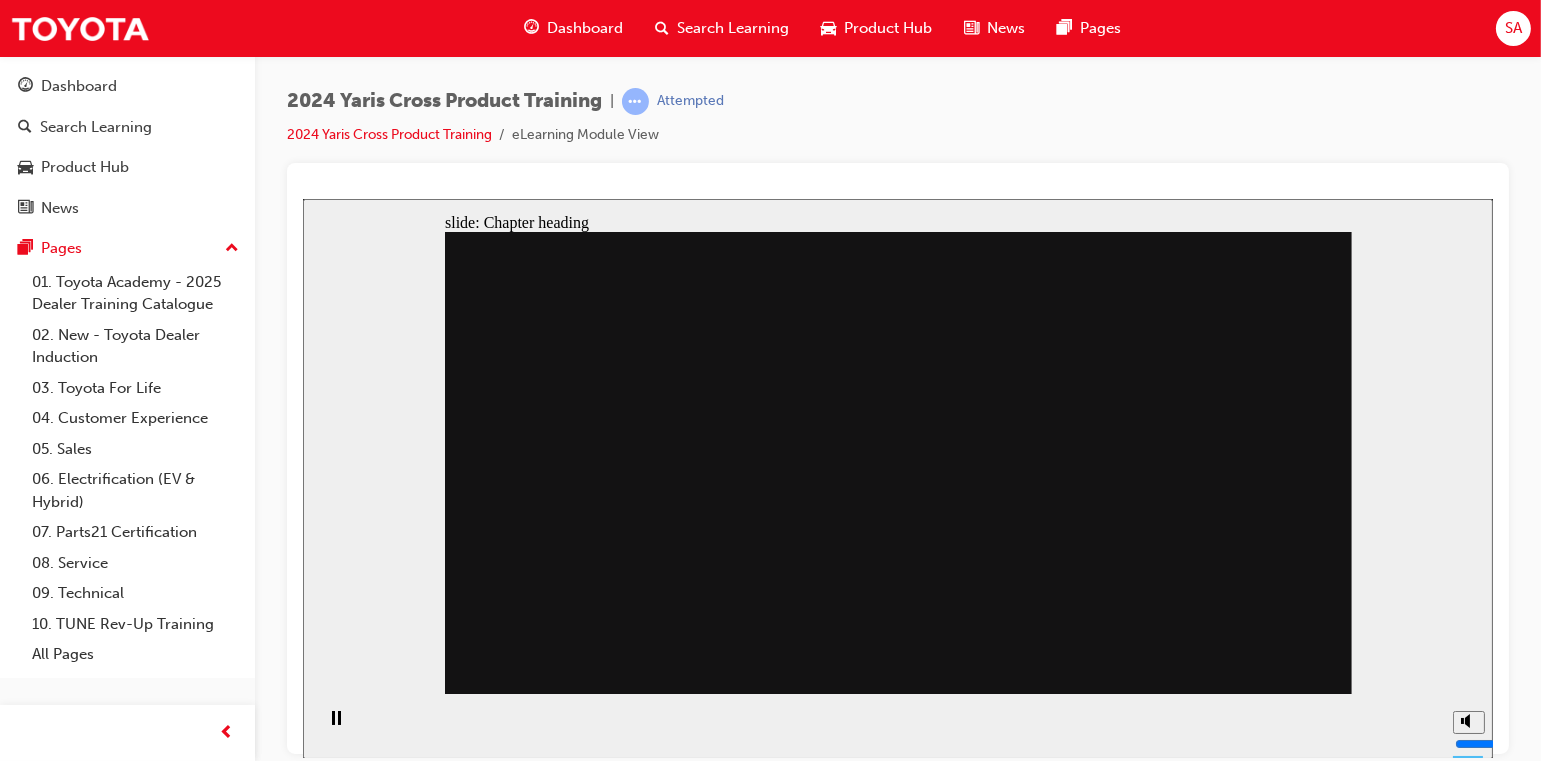 click 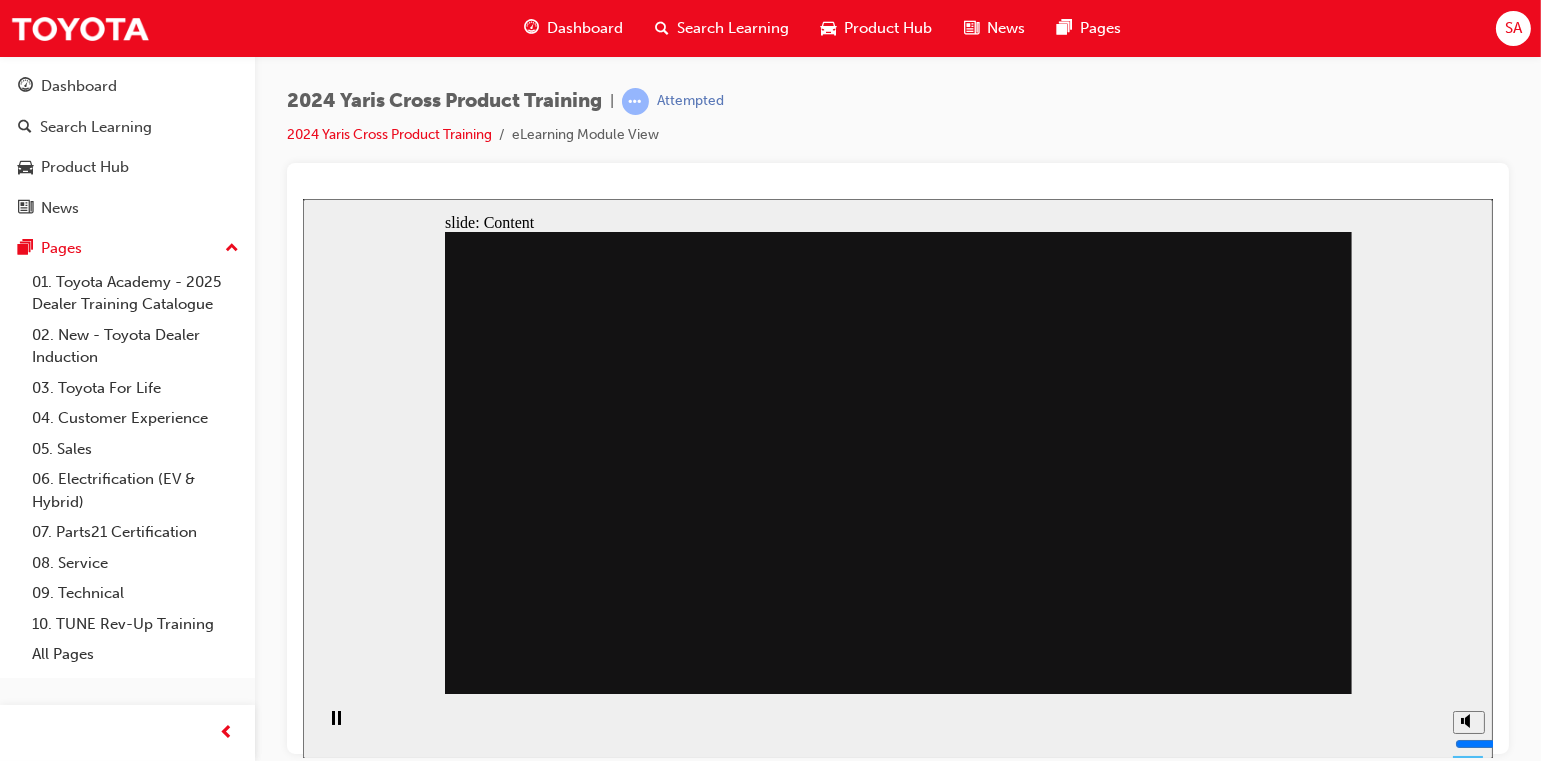 click at bounding box center (897, 1435) 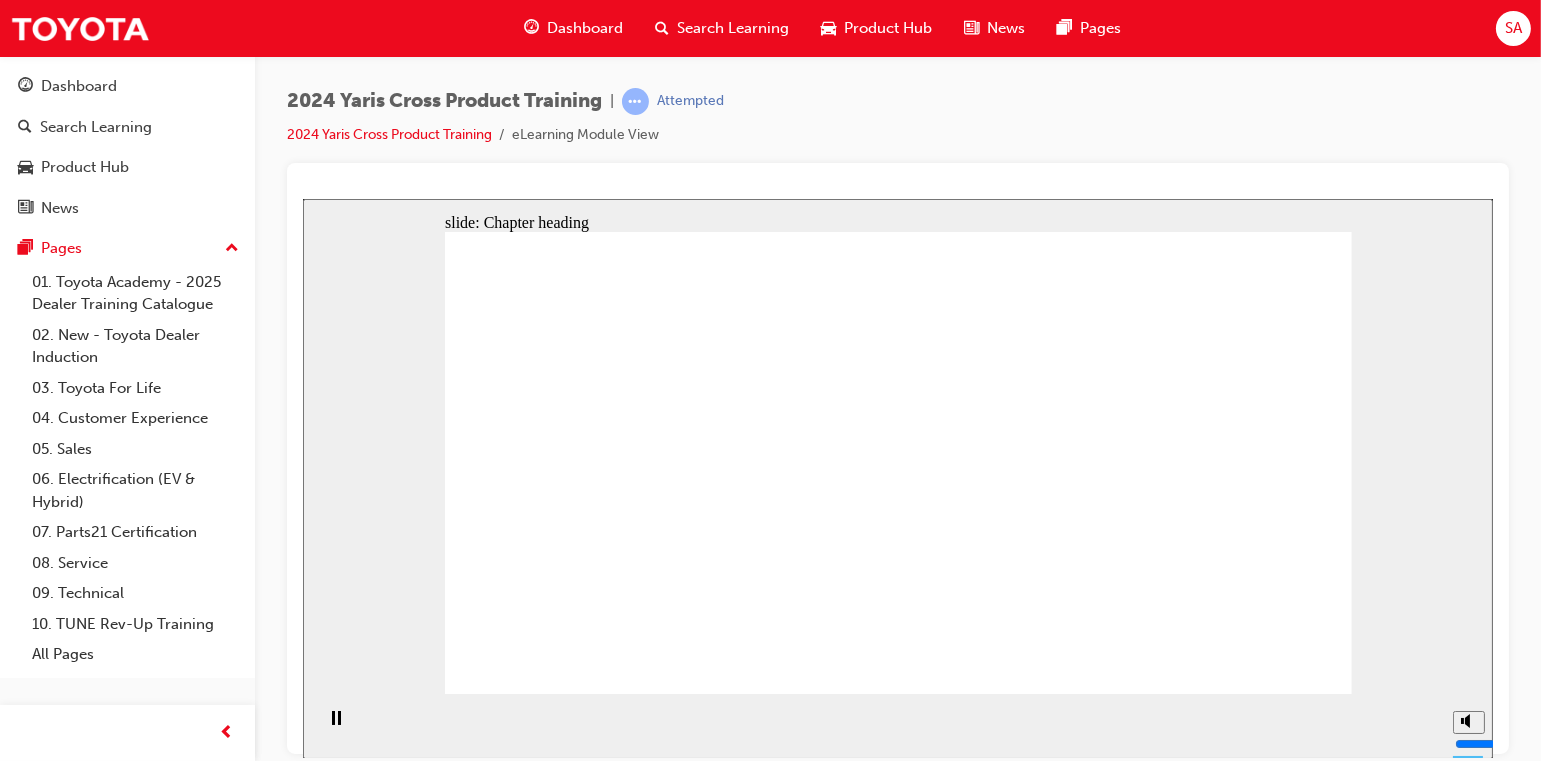 click 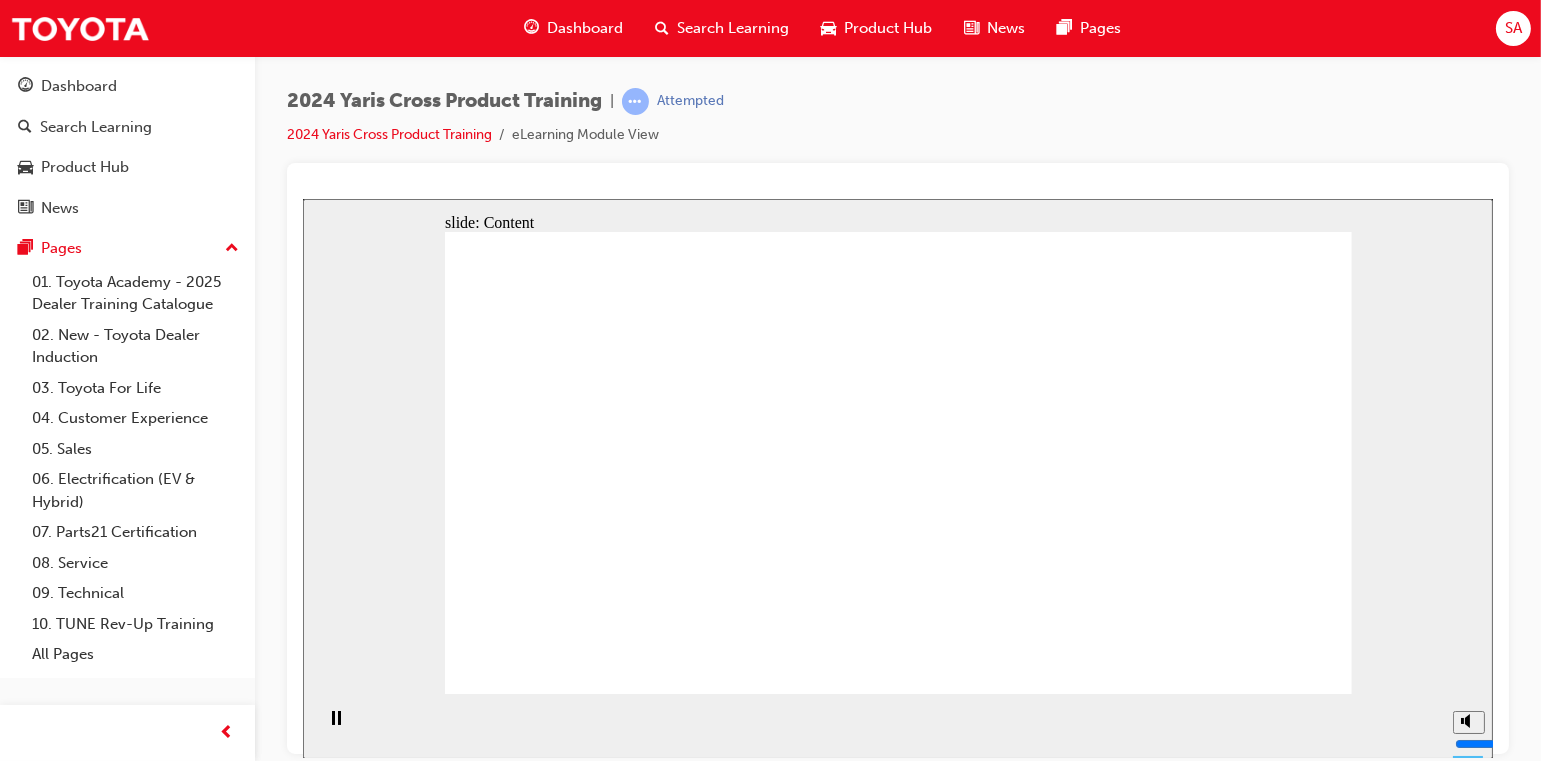 click 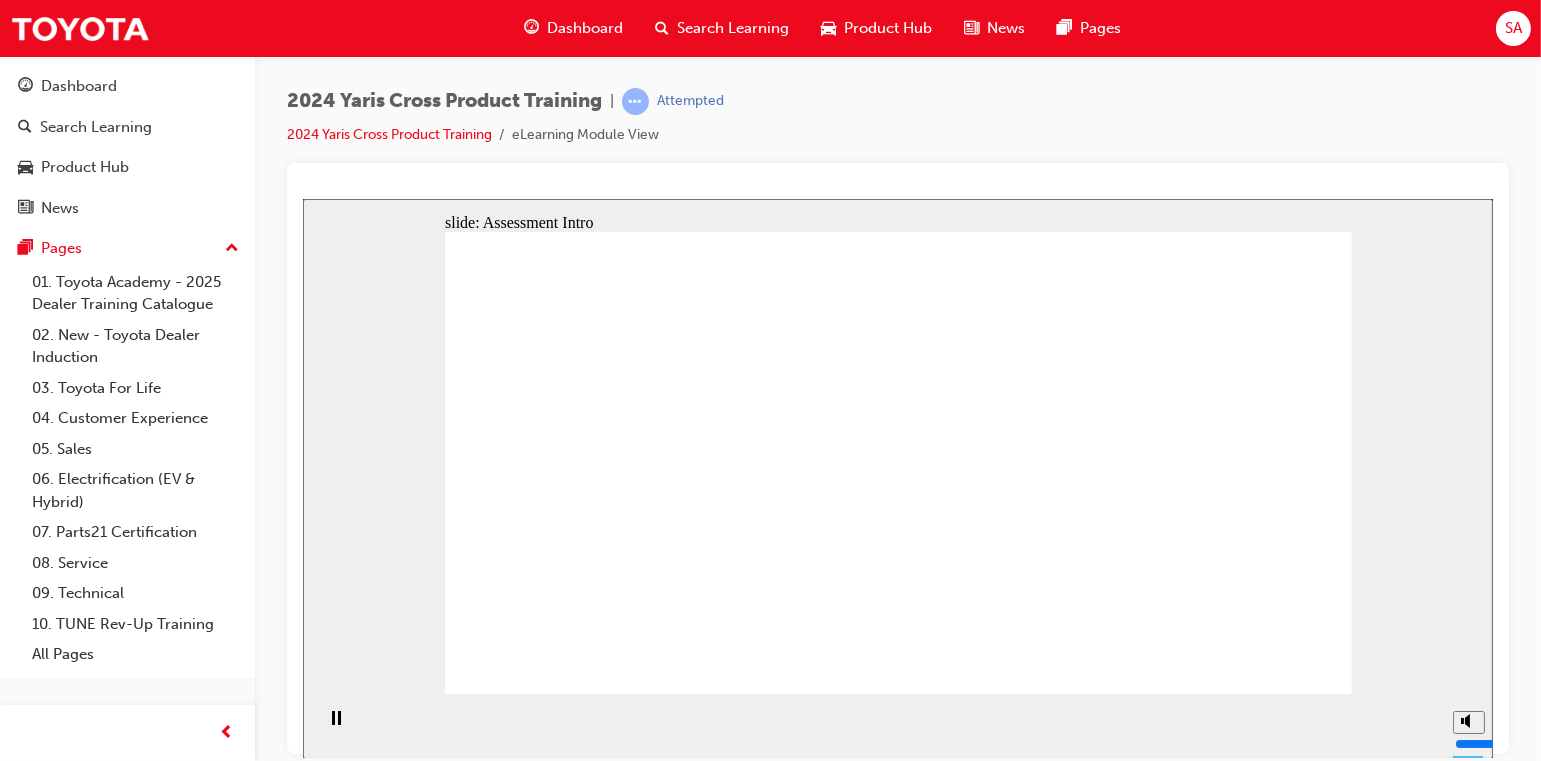 click 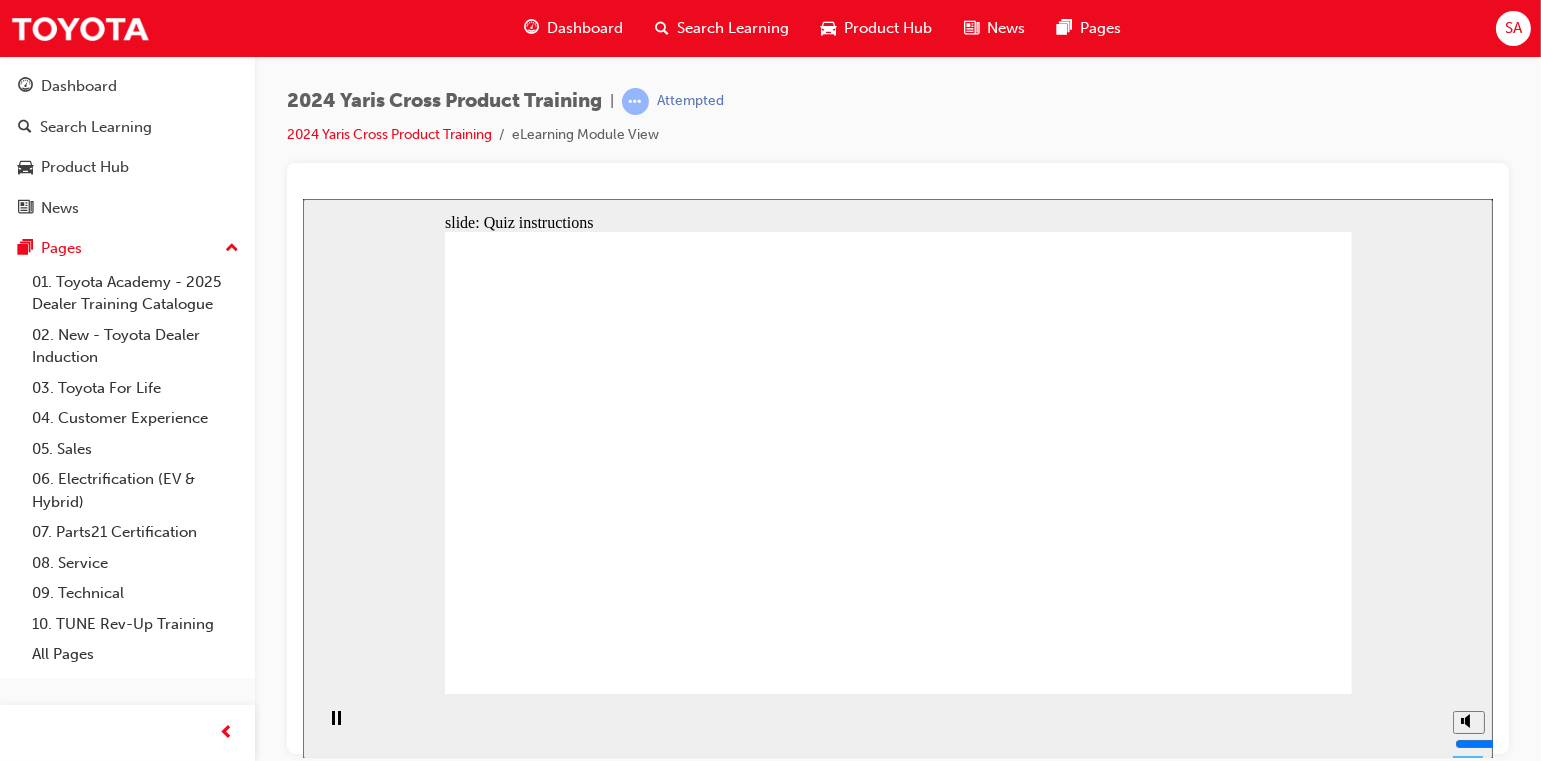 click 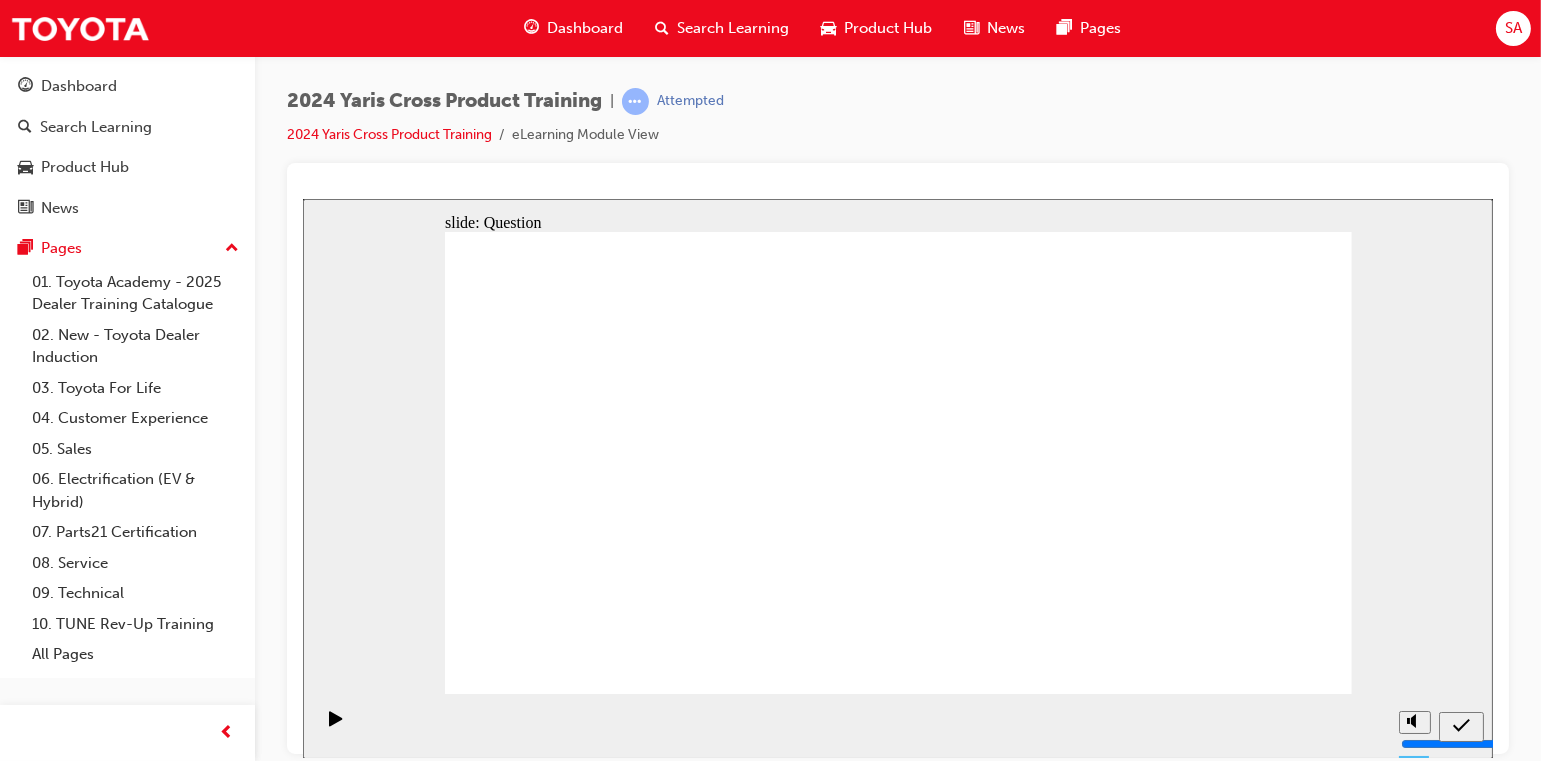 drag, startPoint x: 595, startPoint y: 368, endPoint x: 669, endPoint y: 371, distance: 74.06078 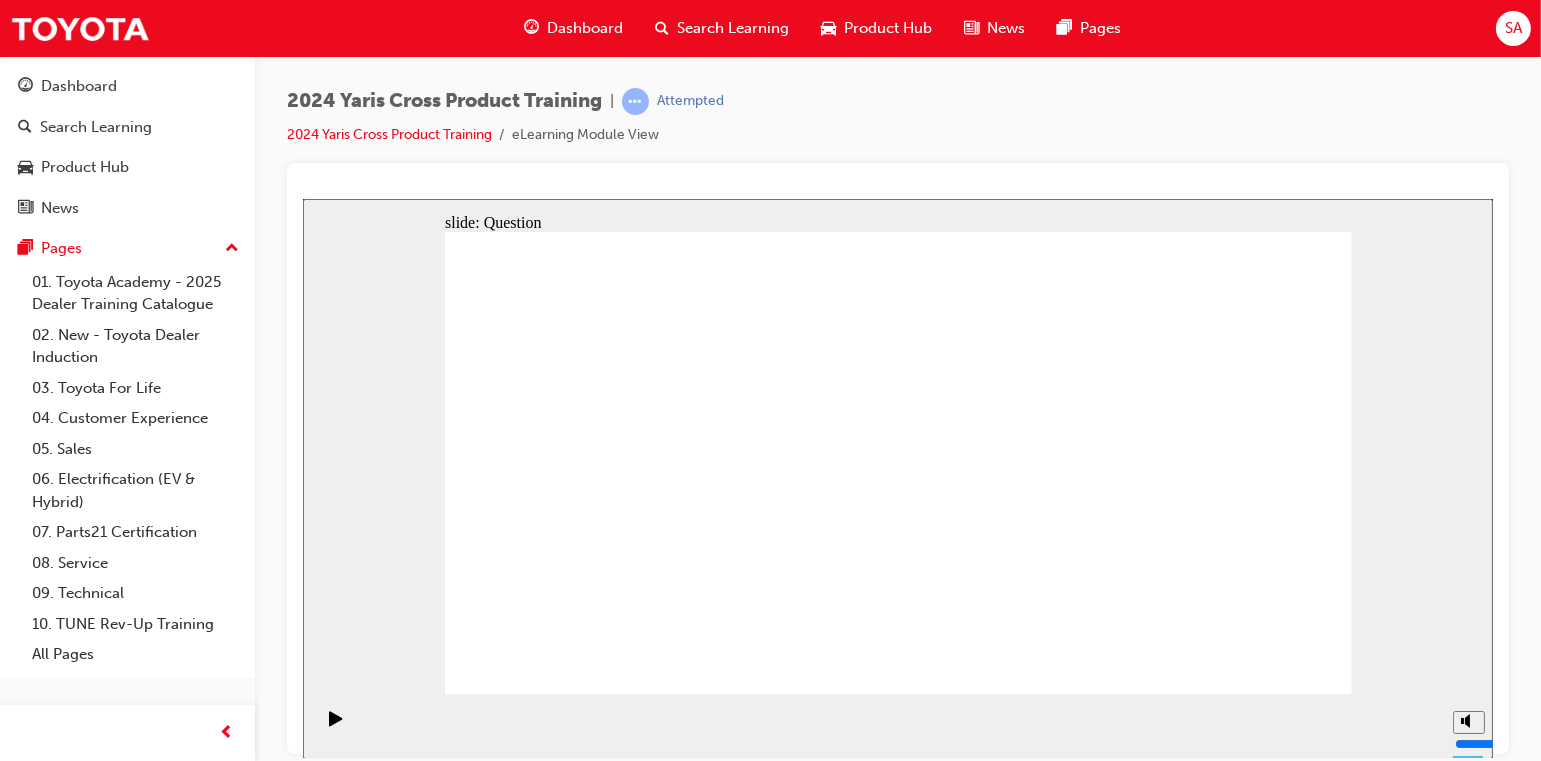 click 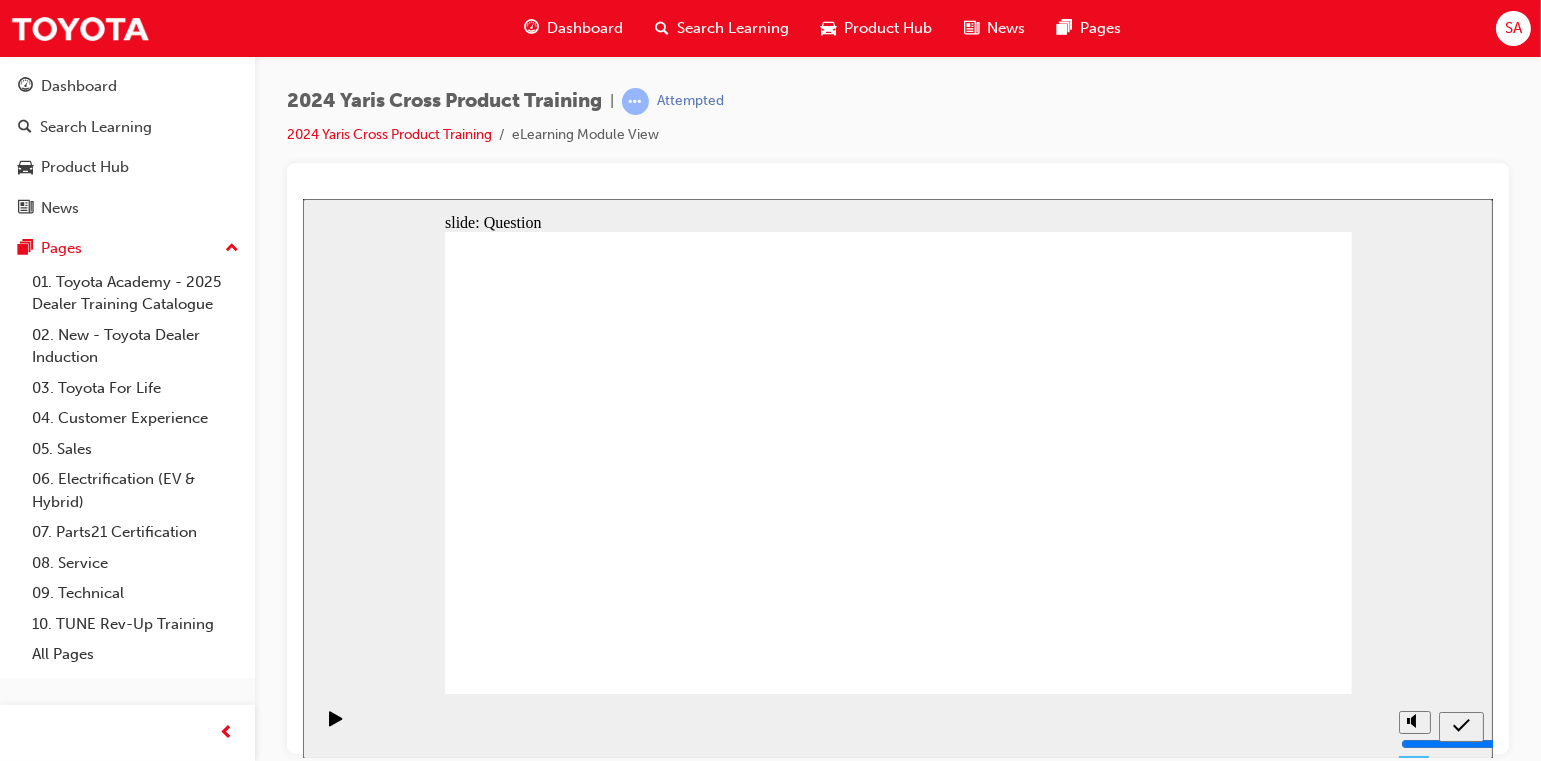 click 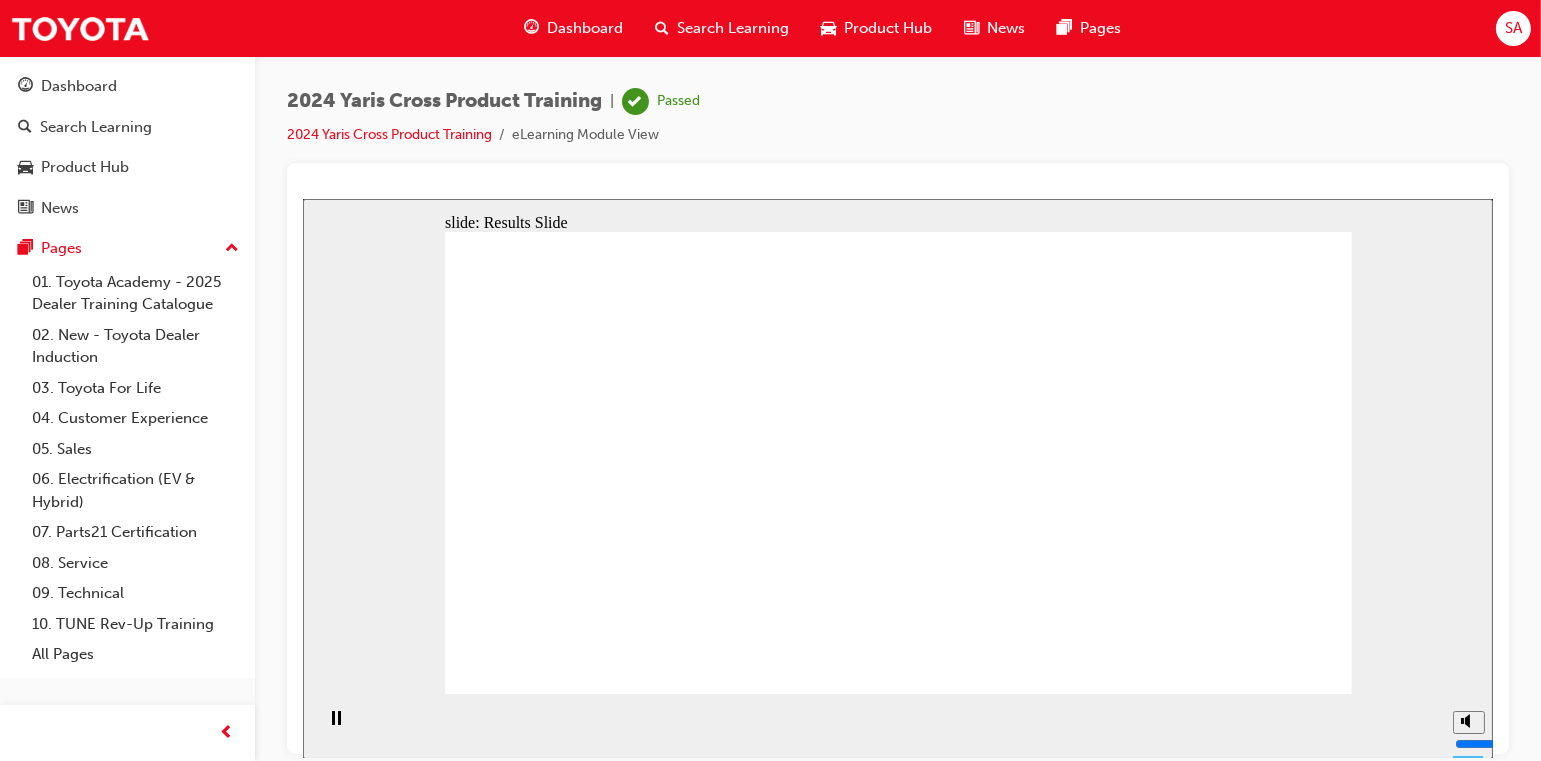 click 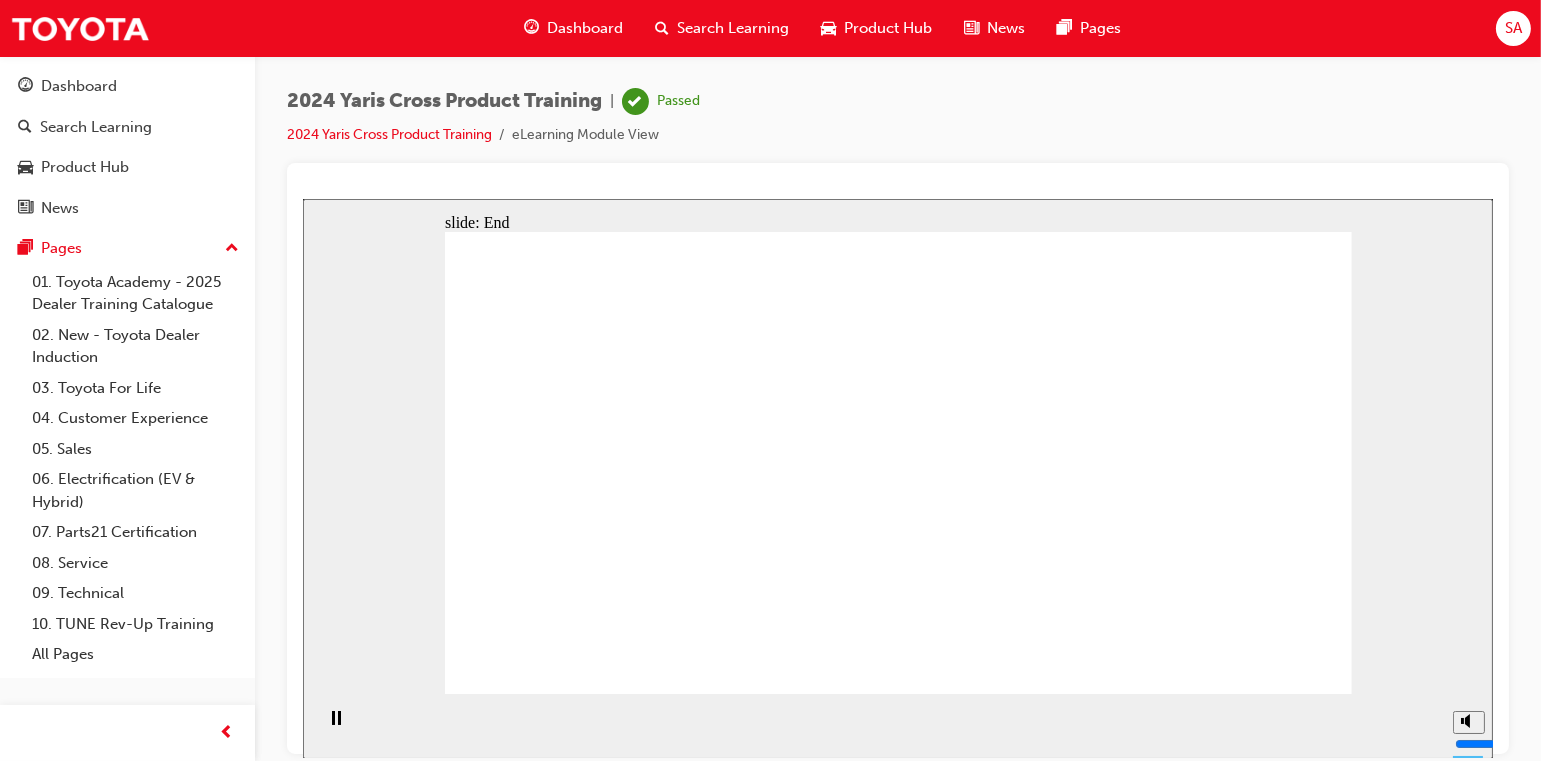 click 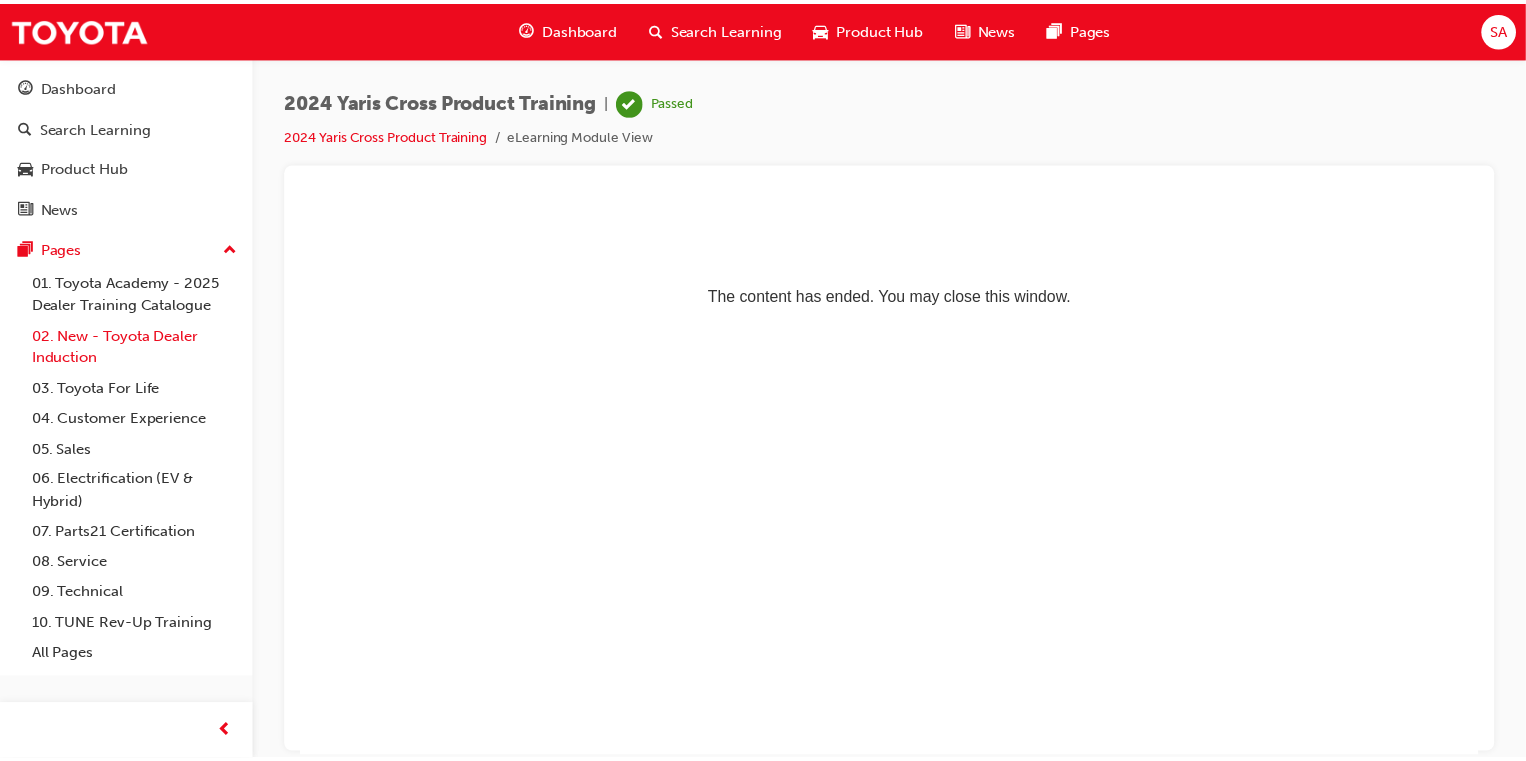 scroll, scrollTop: 0, scrollLeft: 0, axis: both 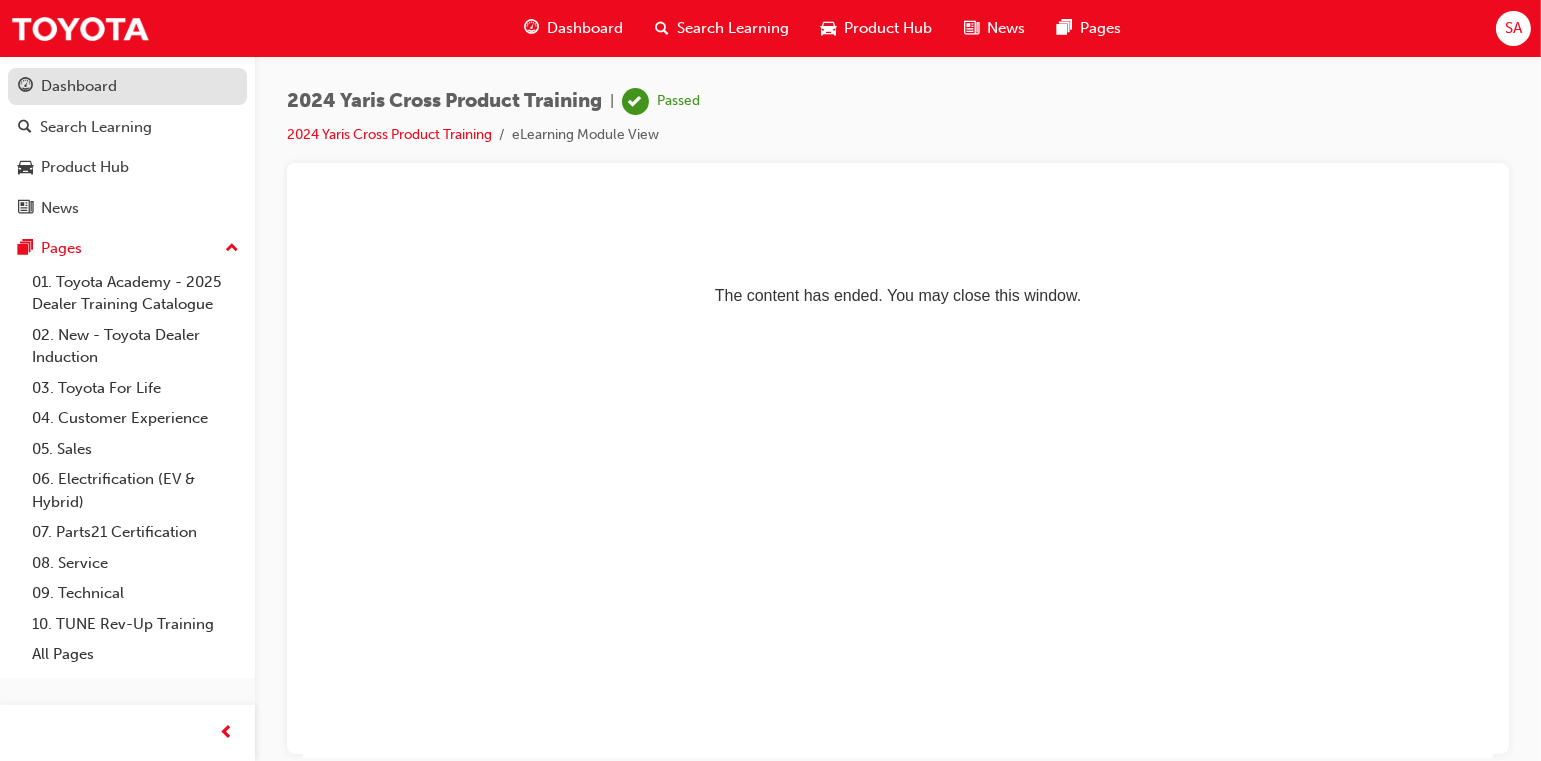 click on "Dashboard" at bounding box center (79, 86) 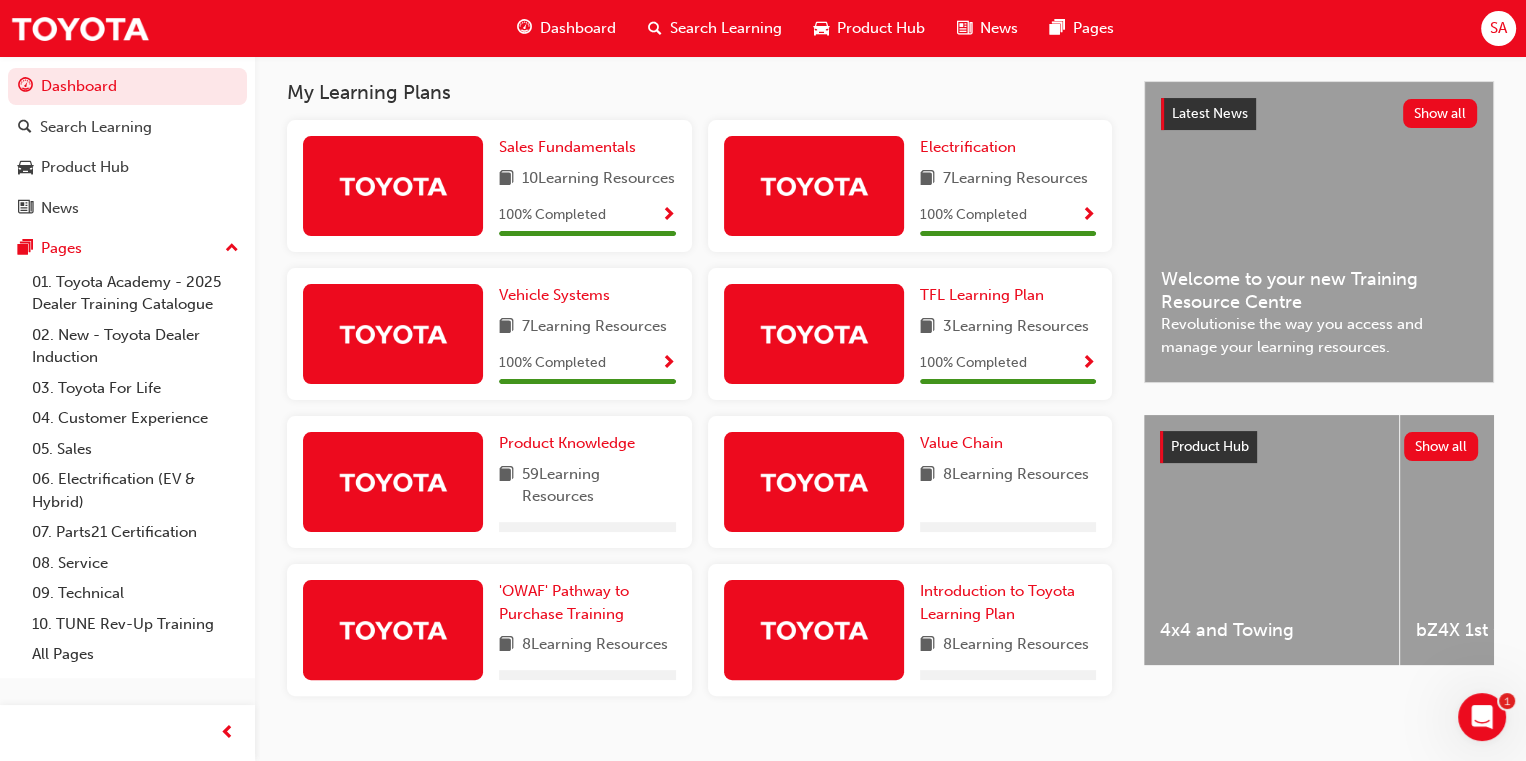 scroll, scrollTop: 407, scrollLeft: 0, axis: vertical 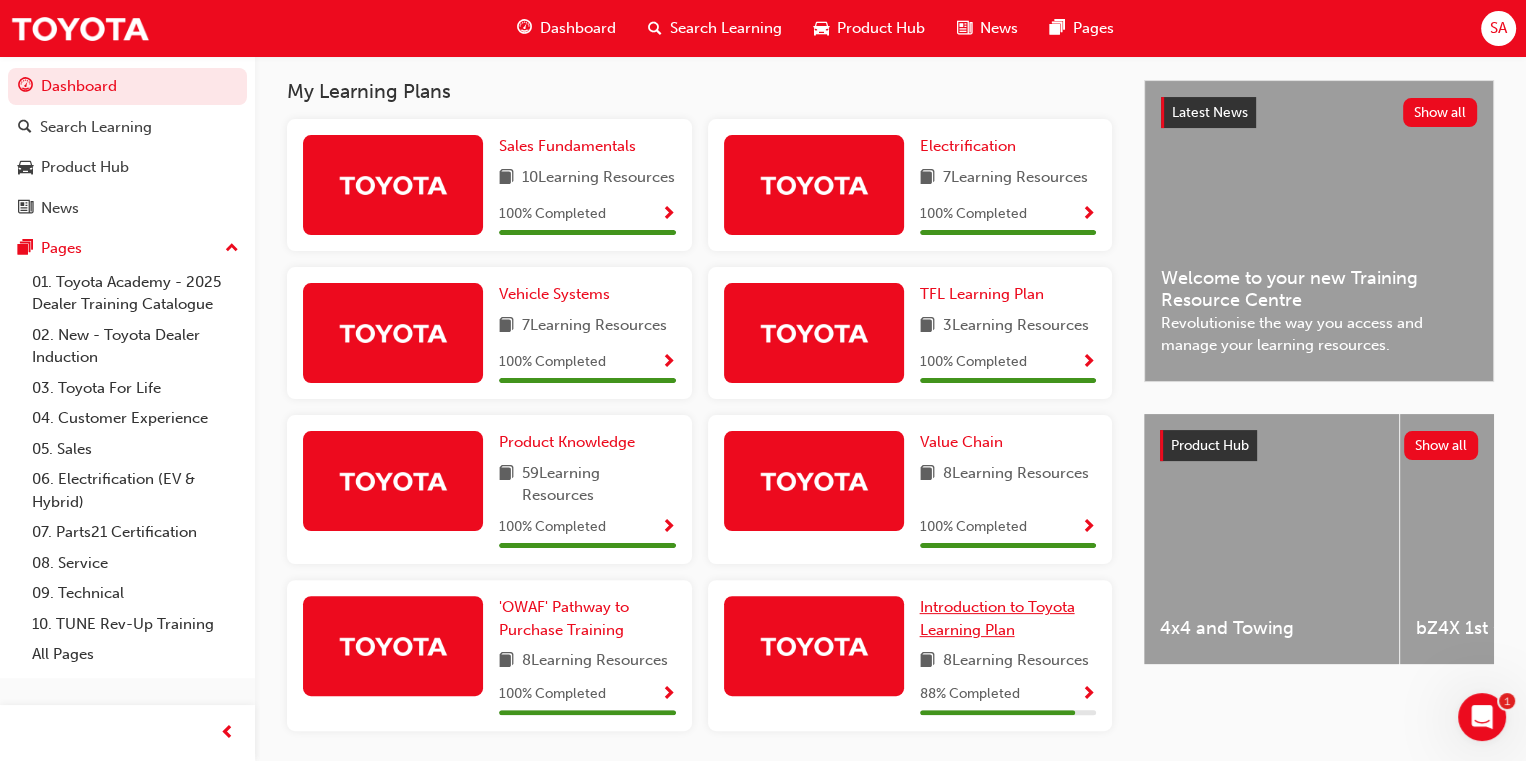 click on "Introduction to Toyota Learning Plan" at bounding box center (997, 618) 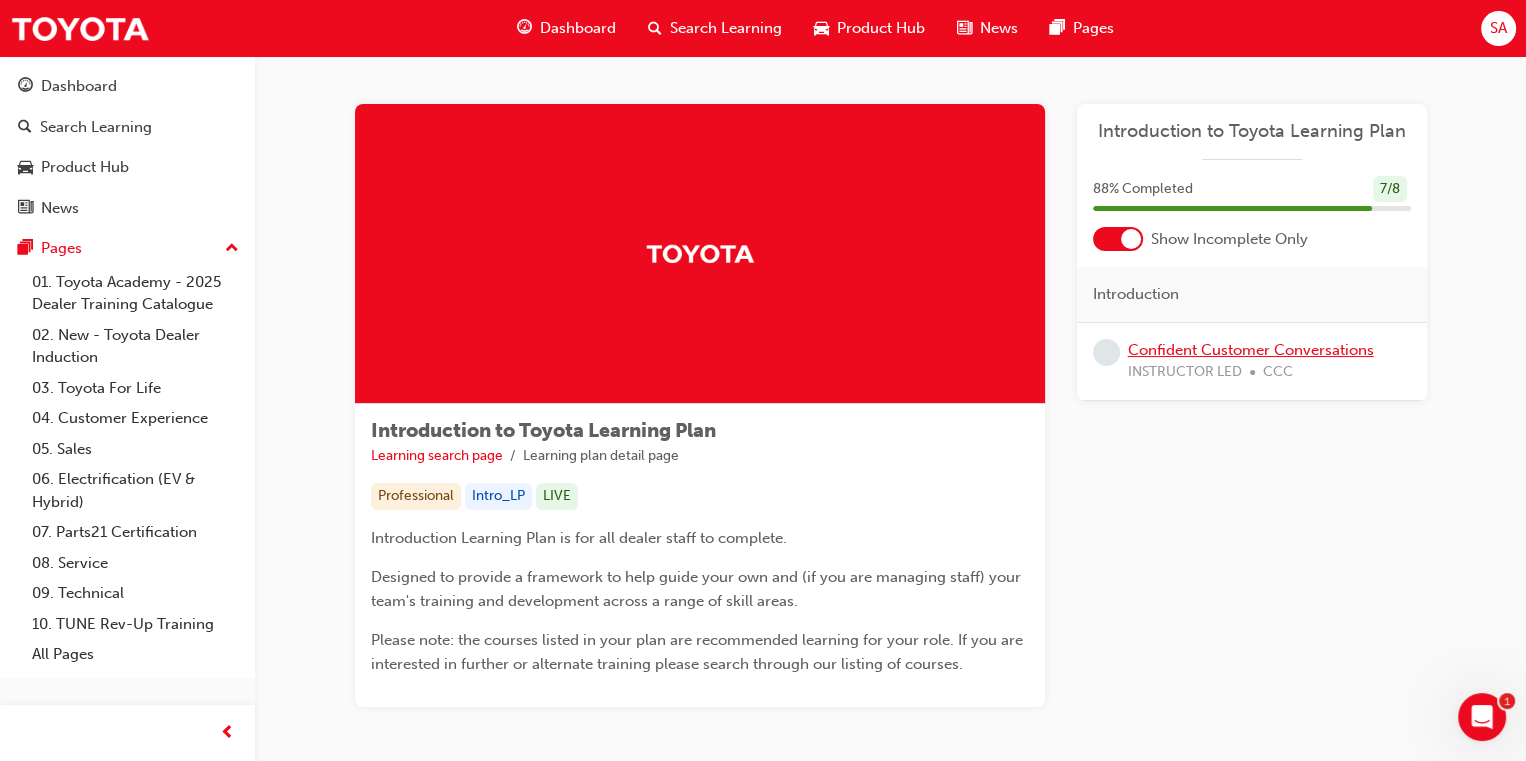 click on "Confident Customer Conversations" at bounding box center [1251, 350] 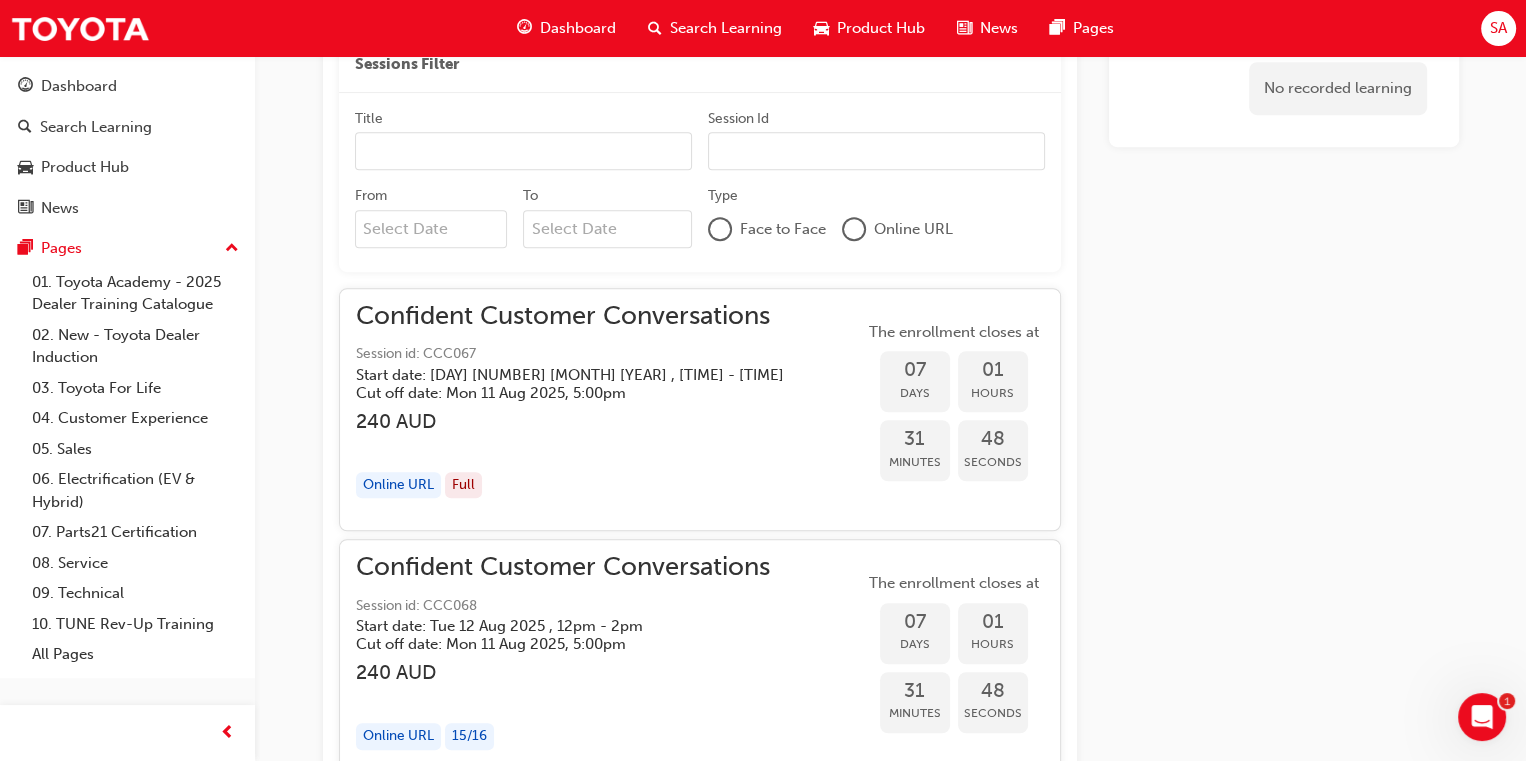 scroll, scrollTop: 1217, scrollLeft: 0, axis: vertical 